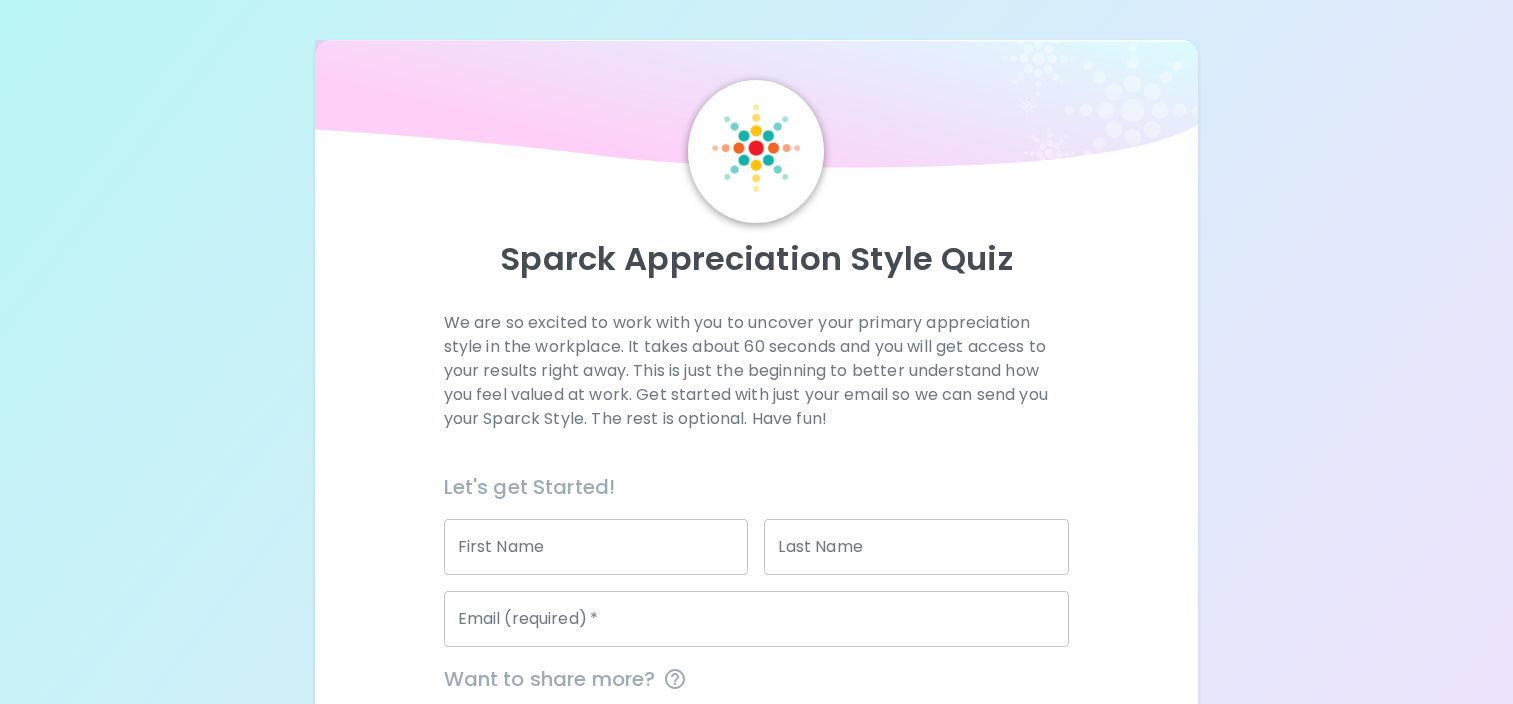 scroll, scrollTop: 0, scrollLeft: 0, axis: both 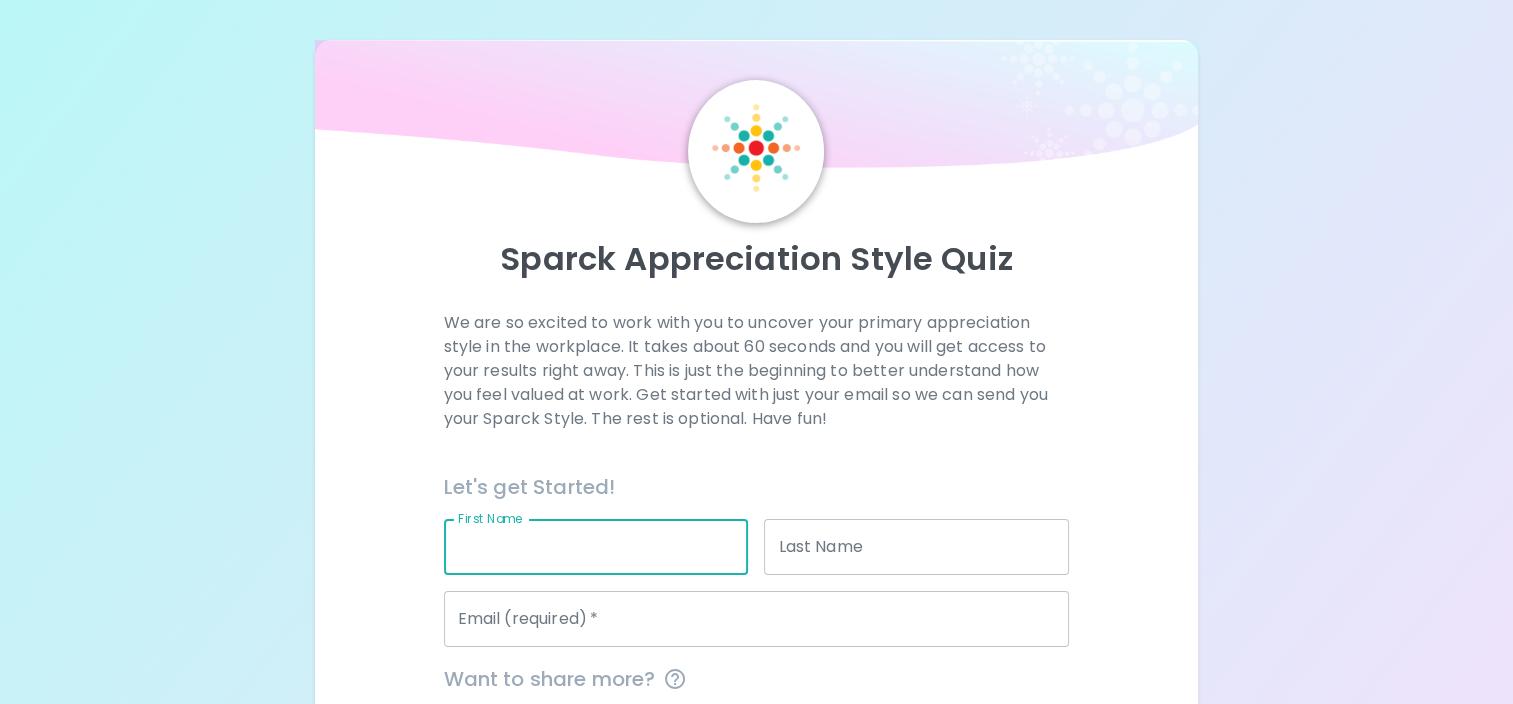 click on "First Name" at bounding box center (596, 547) 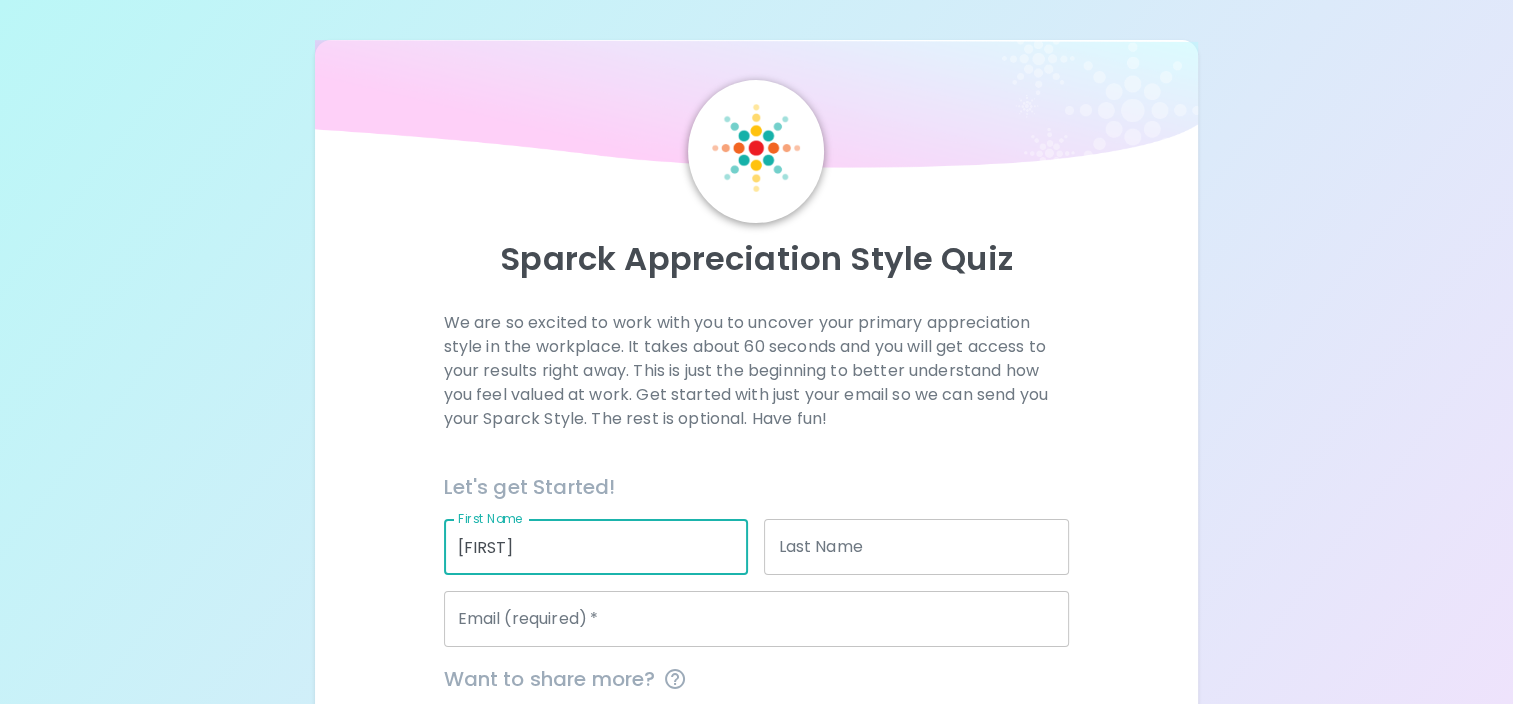 type on "[LAST]" 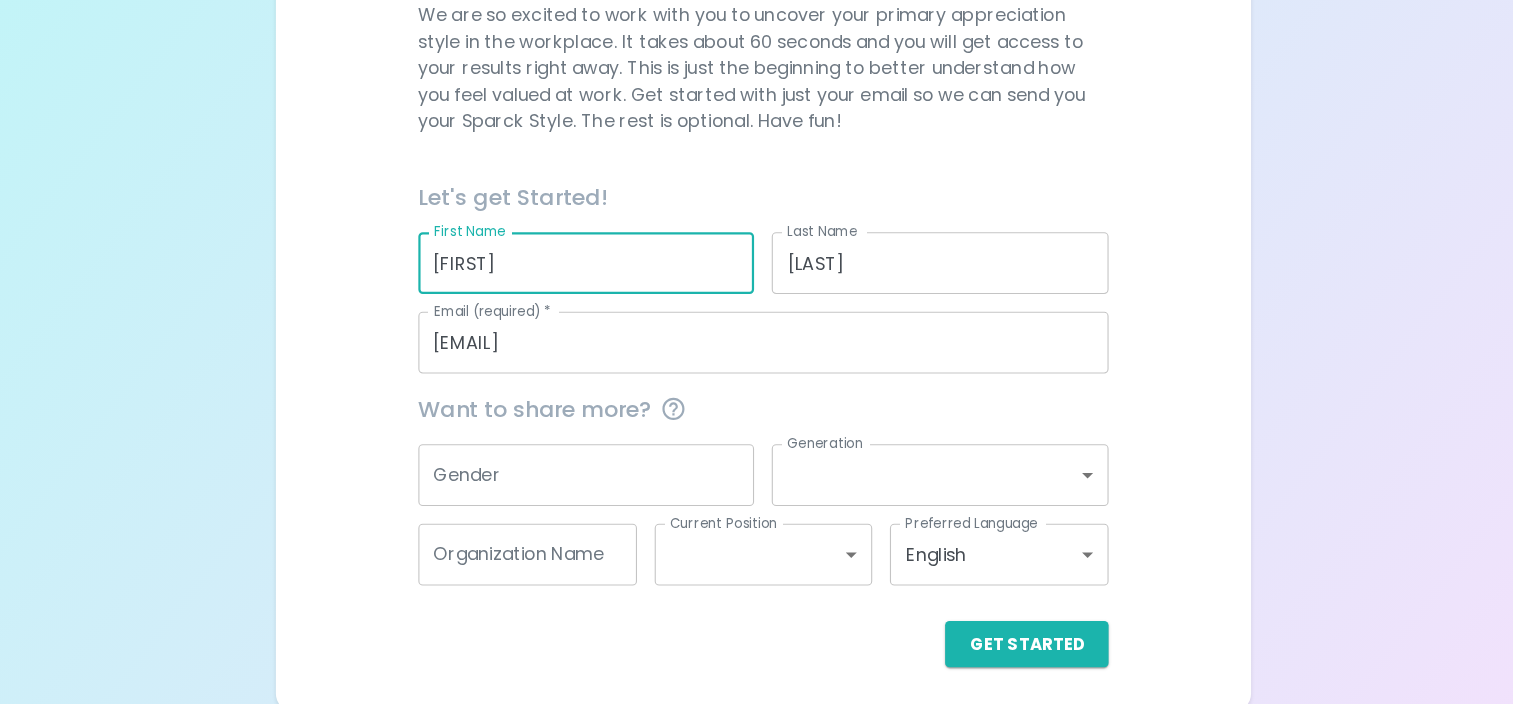 scroll, scrollTop: 244, scrollLeft: 0, axis: vertical 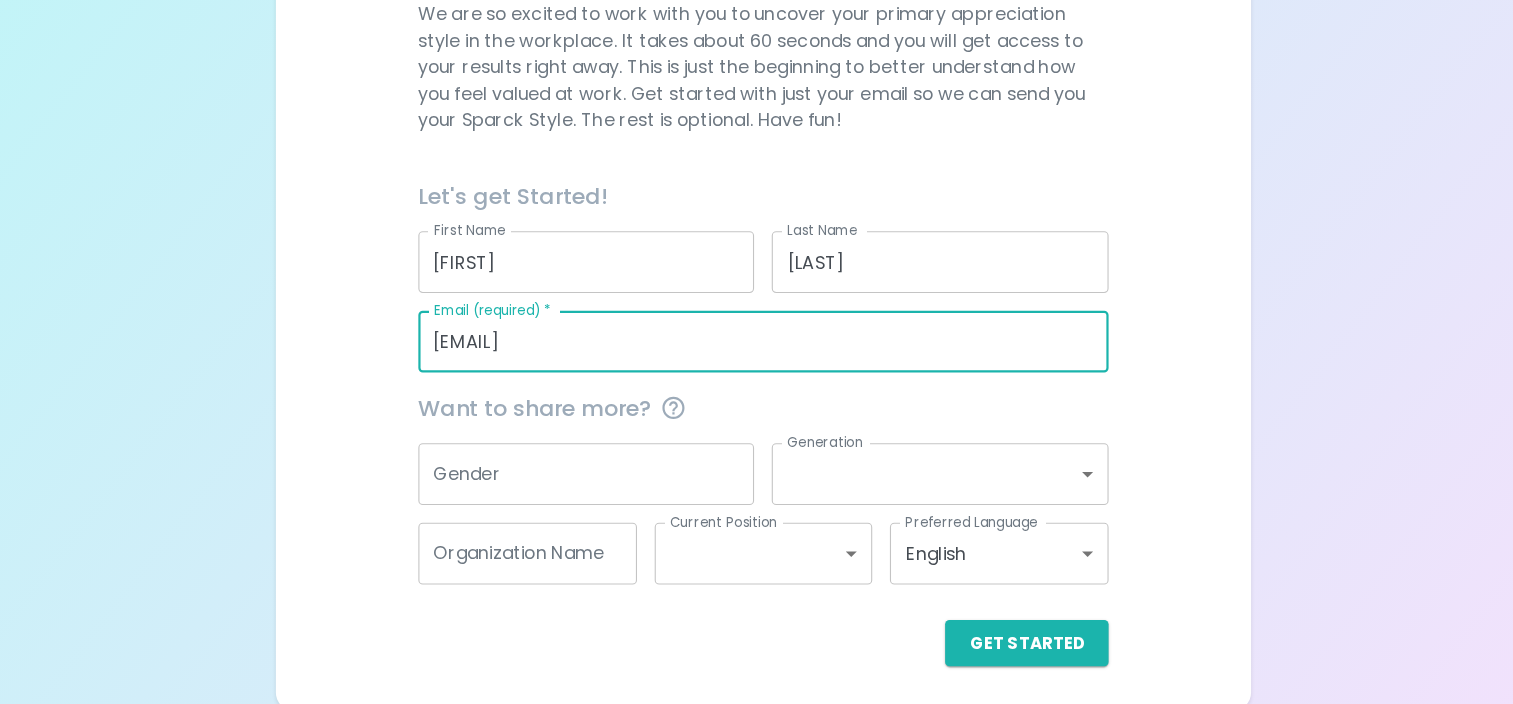 drag, startPoint x: 699, startPoint y: 382, endPoint x: 314, endPoint y: 369, distance: 385.21942 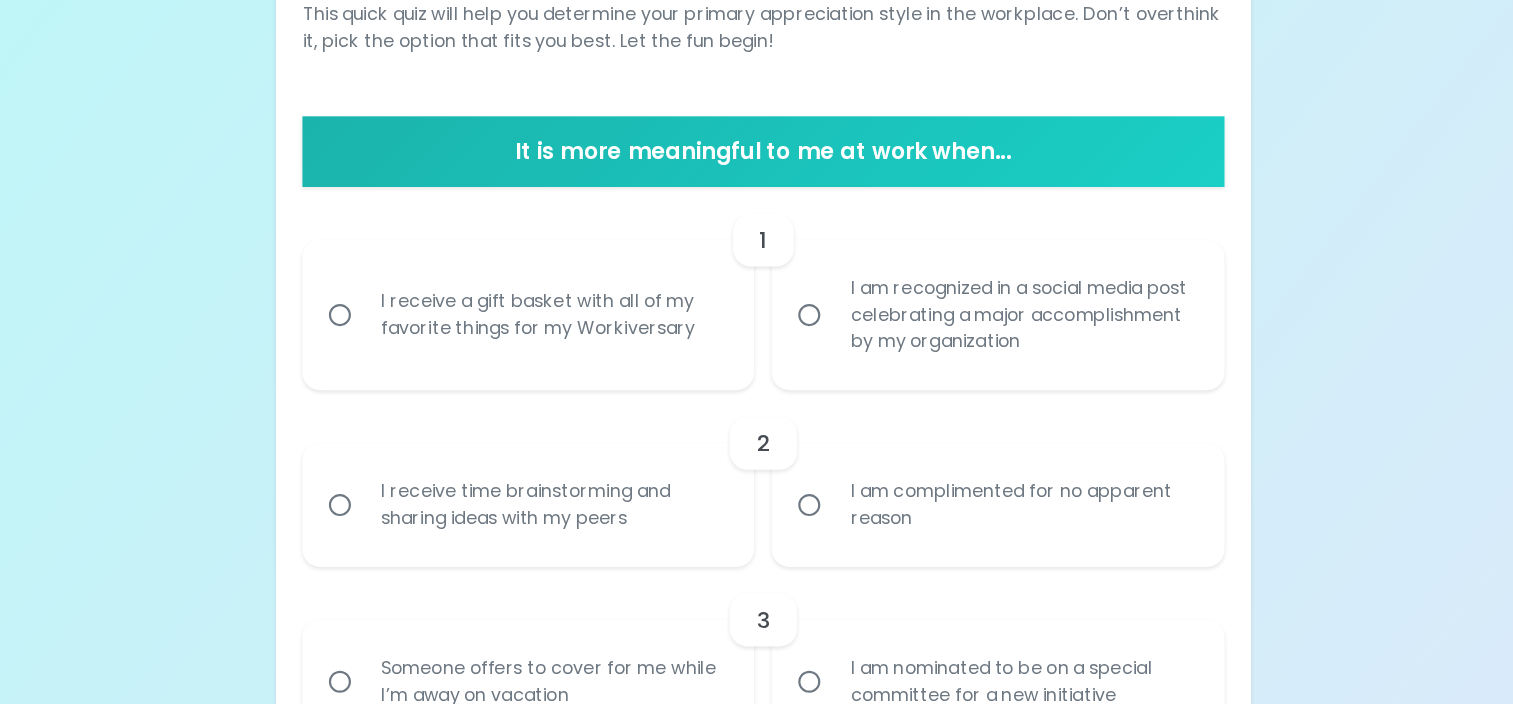 click on "I am complimented for no apparent reason" at bounding box center [990, 523] 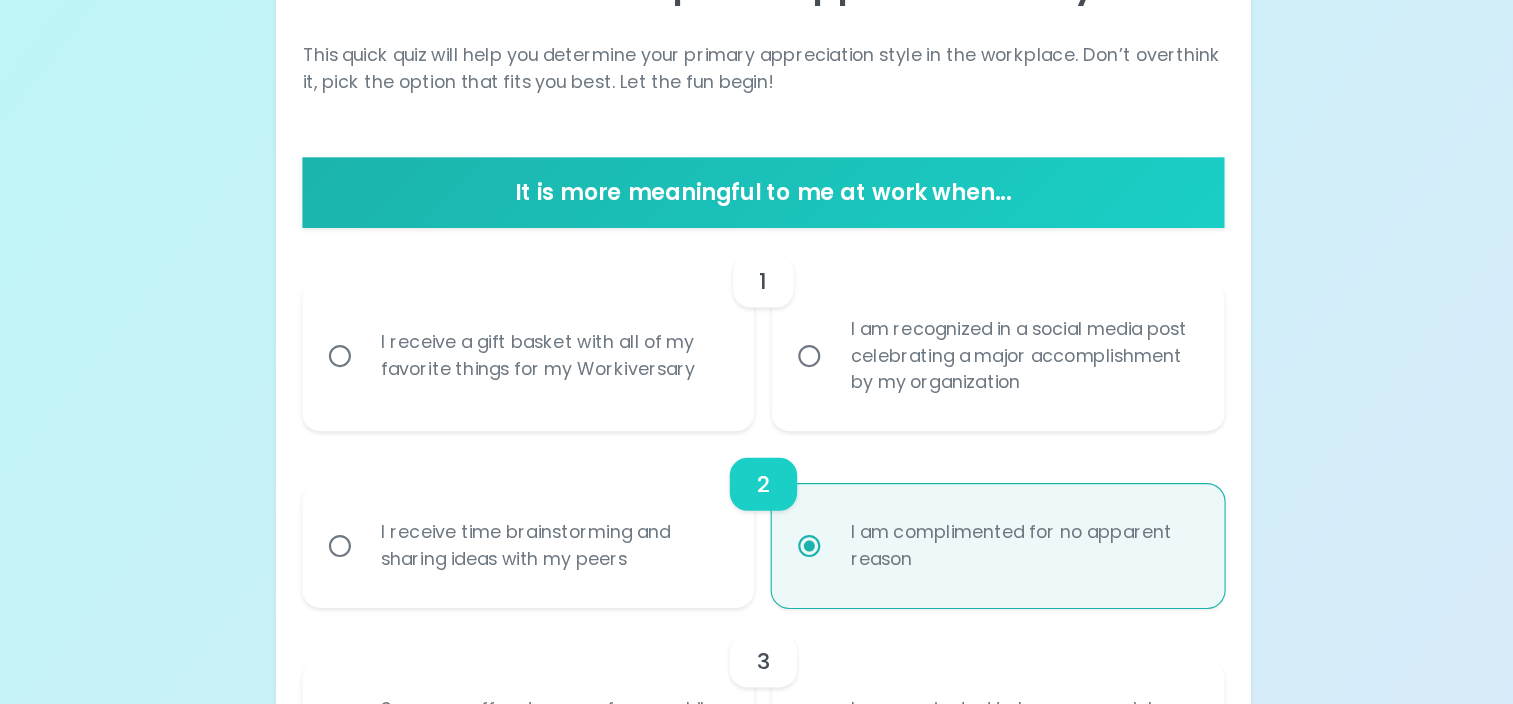 scroll, scrollTop: 218, scrollLeft: 0, axis: vertical 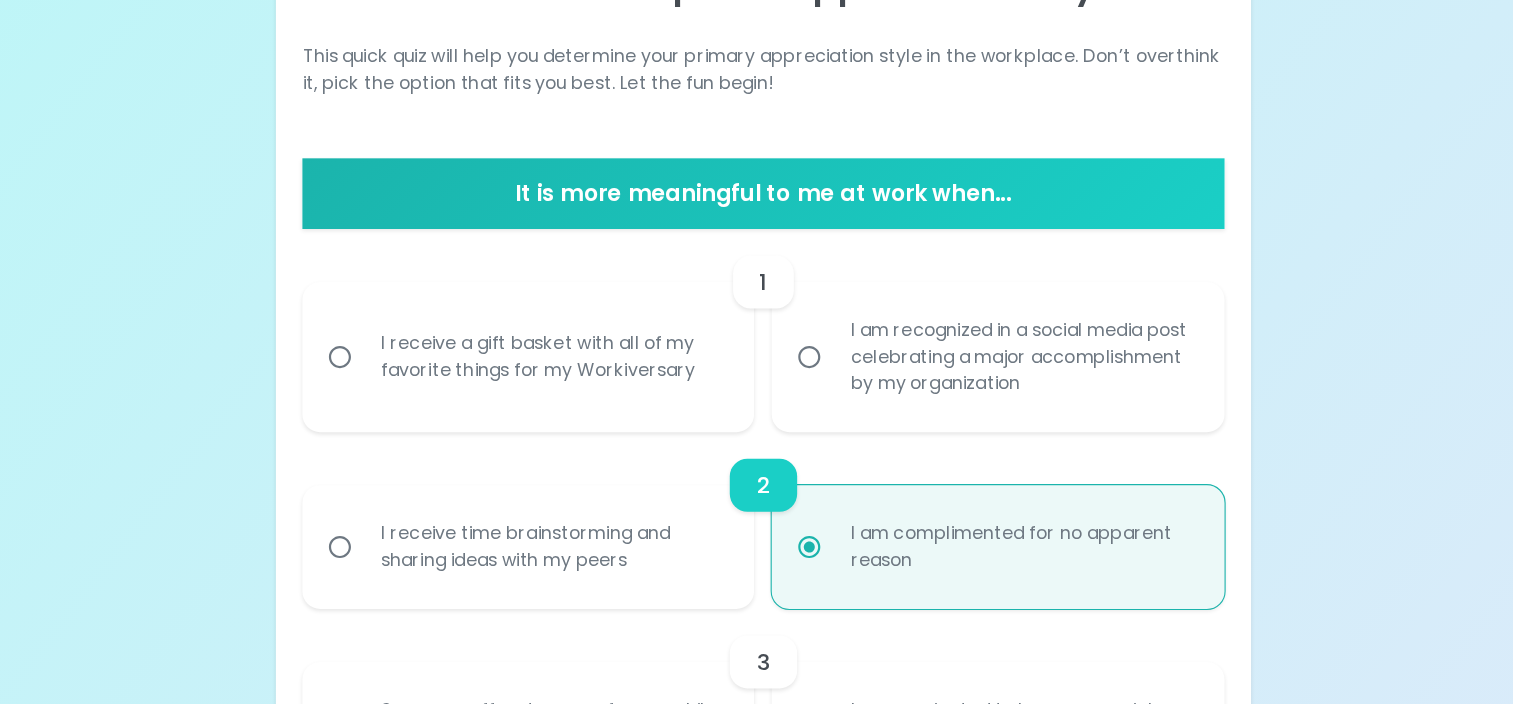 click on "I receive a gift basket with all of my favorite things for my Workiversary" at bounding box center [565, 377] 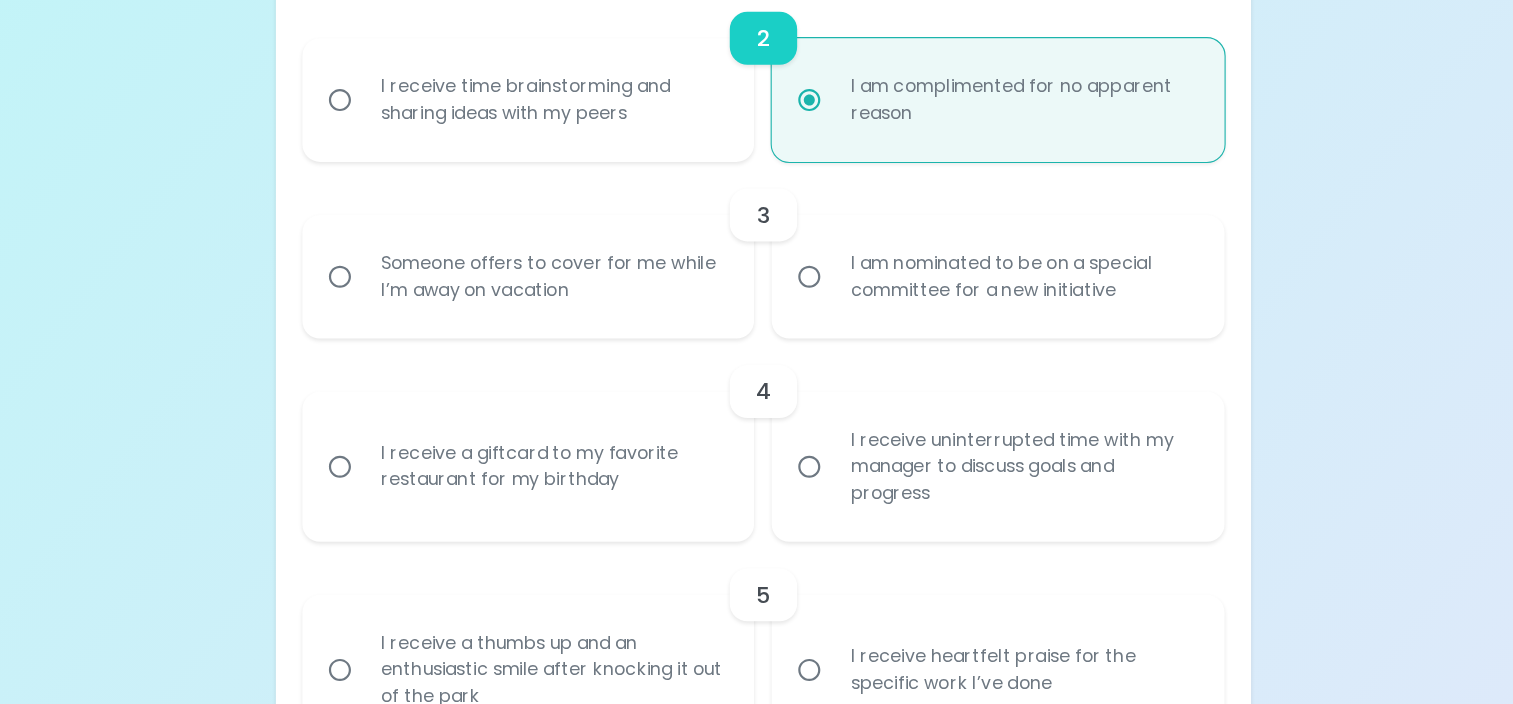 scroll, scrollTop: 612, scrollLeft: 0, axis: vertical 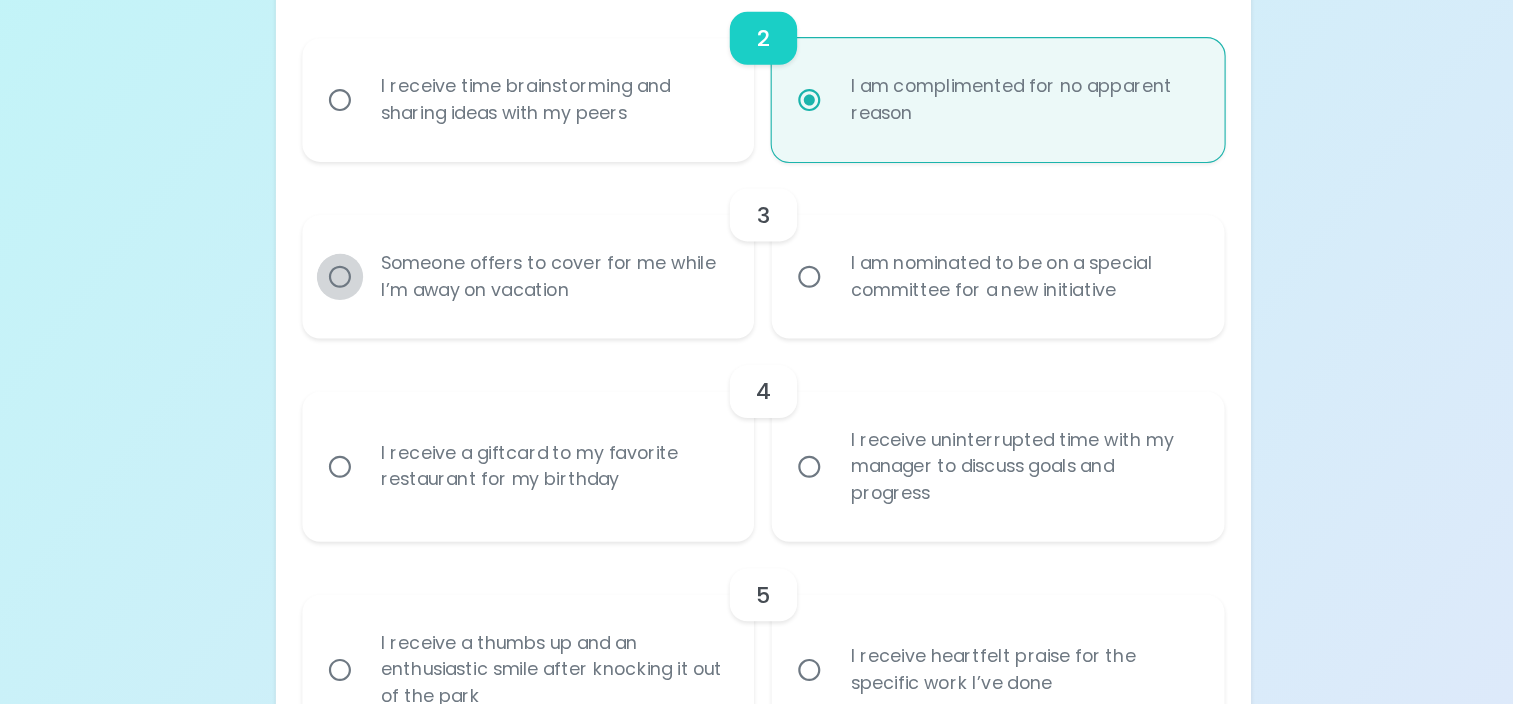 click on "Someone offers to cover for me while I’m away on vacation" at bounding box center [373, 315] 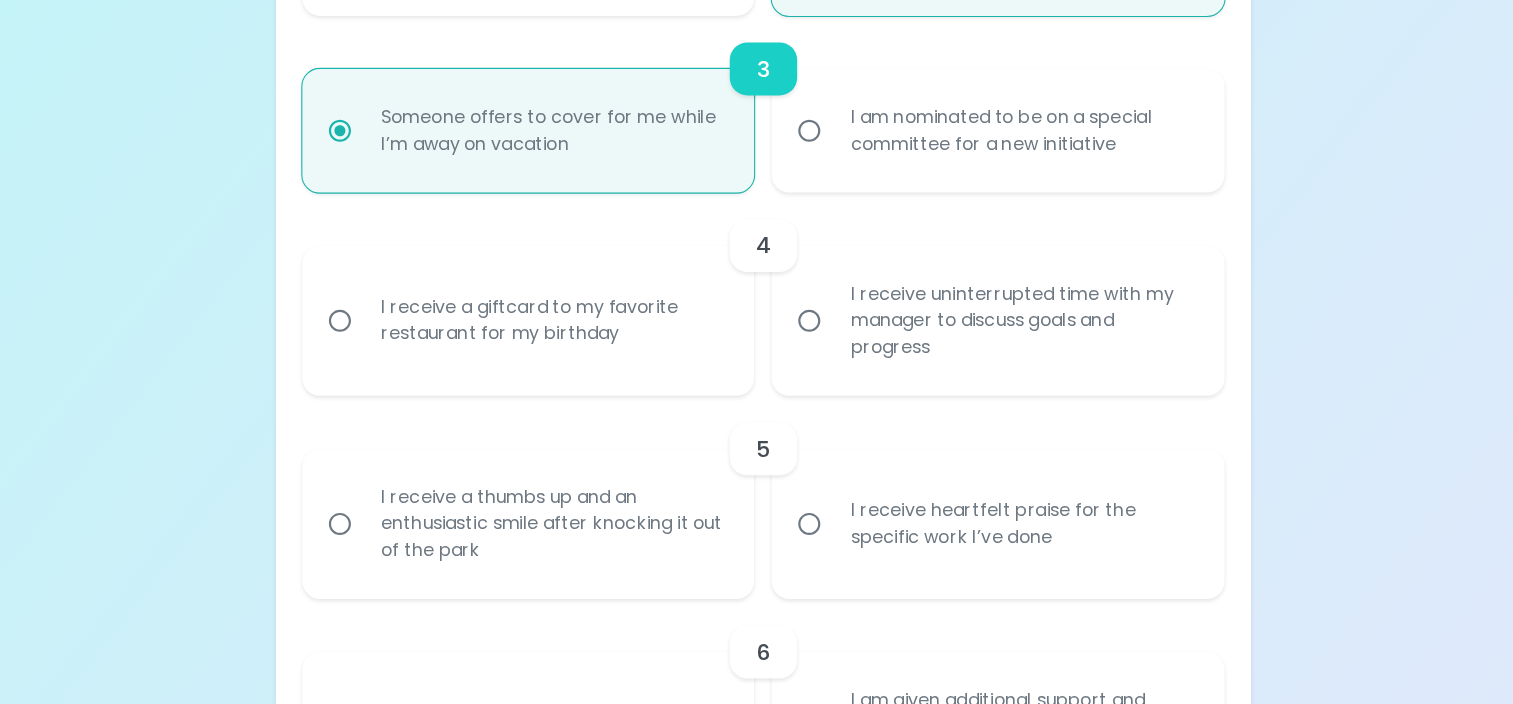 scroll, scrollTop: 744, scrollLeft: 0, axis: vertical 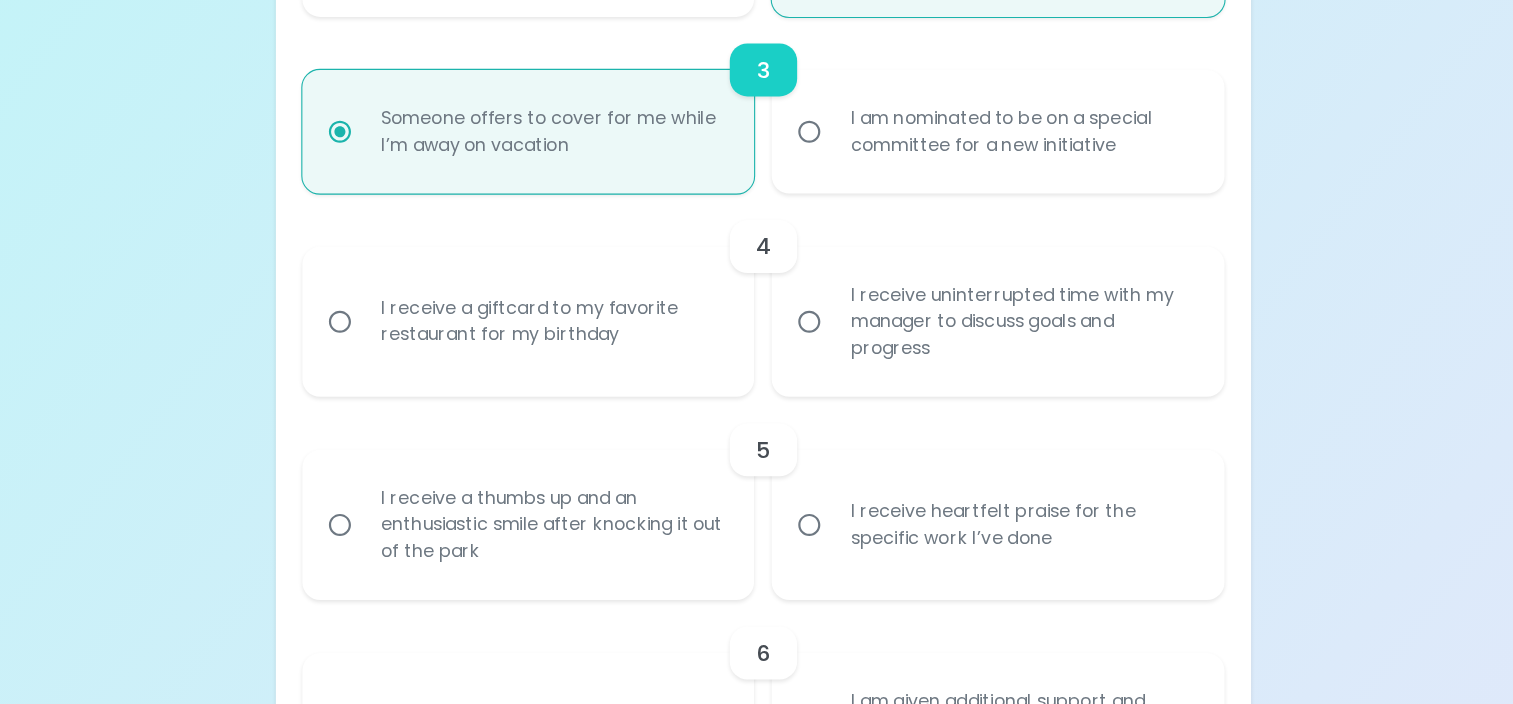 radio on "true" 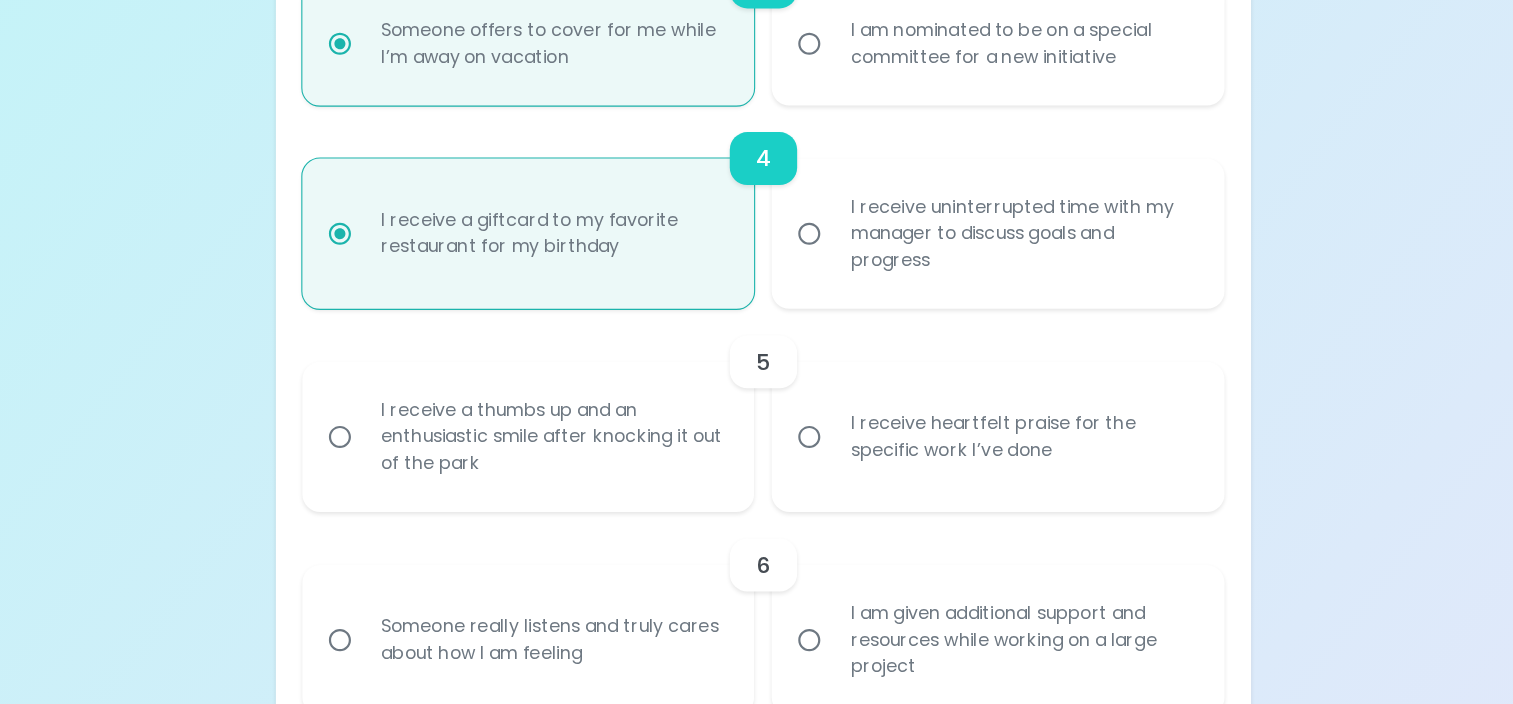 scroll, scrollTop: 904, scrollLeft: 0, axis: vertical 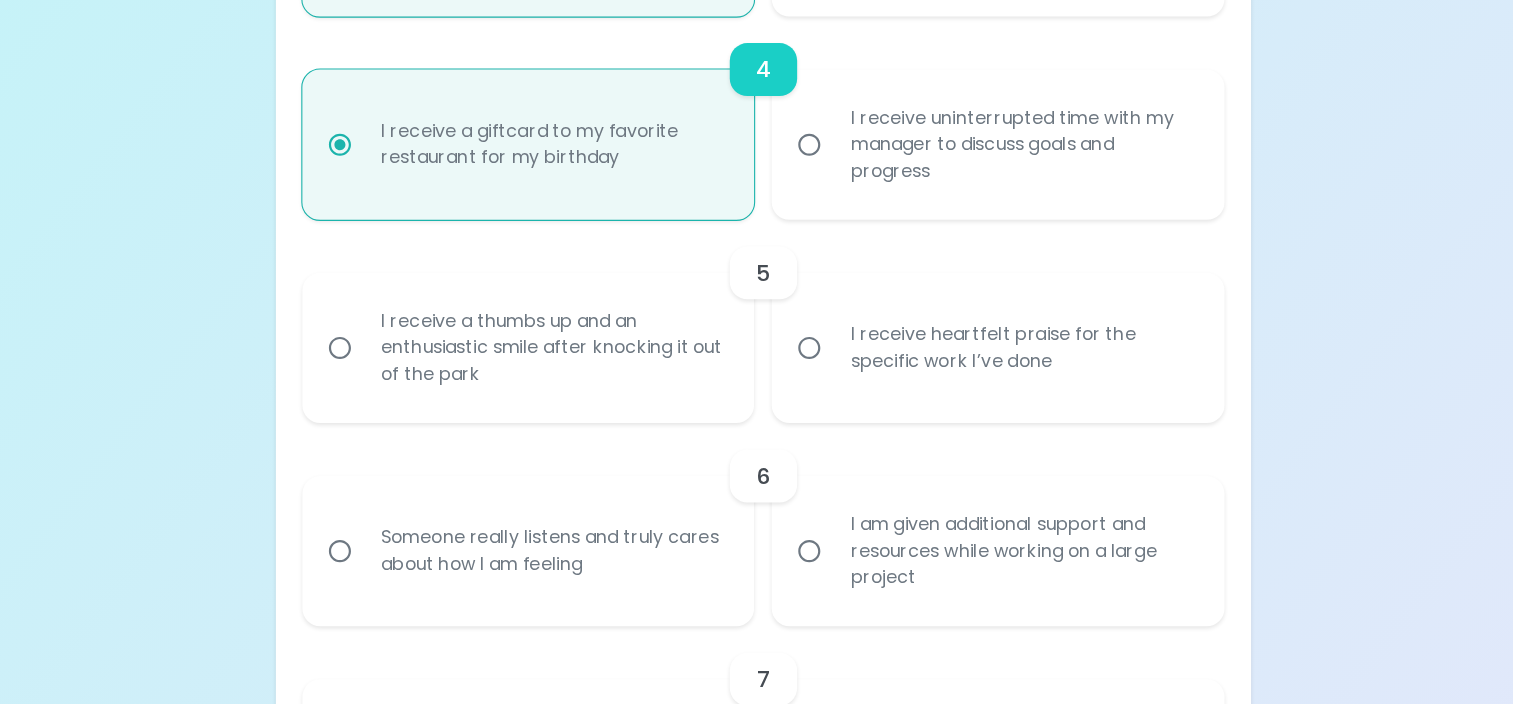 radio on "true" 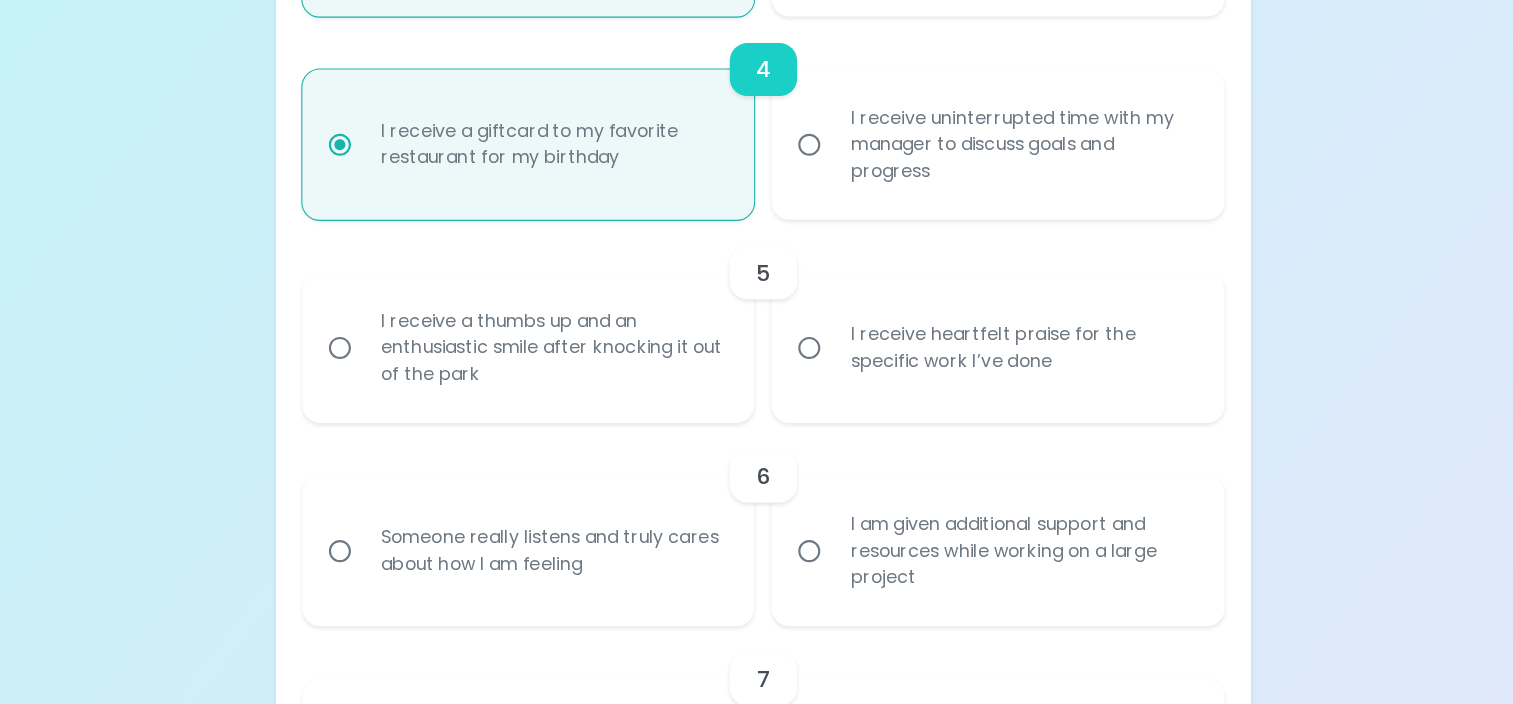 radio on "false" 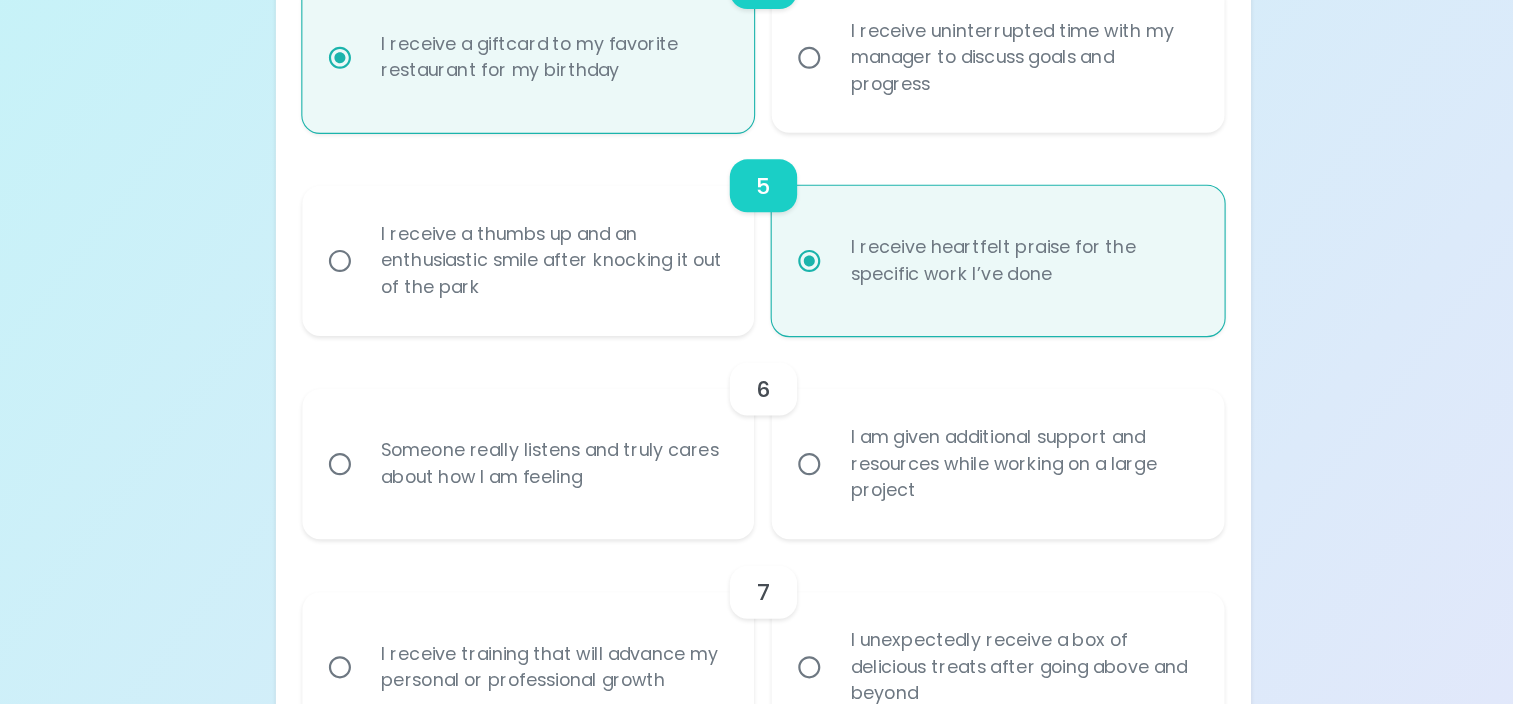 scroll, scrollTop: 1064, scrollLeft: 0, axis: vertical 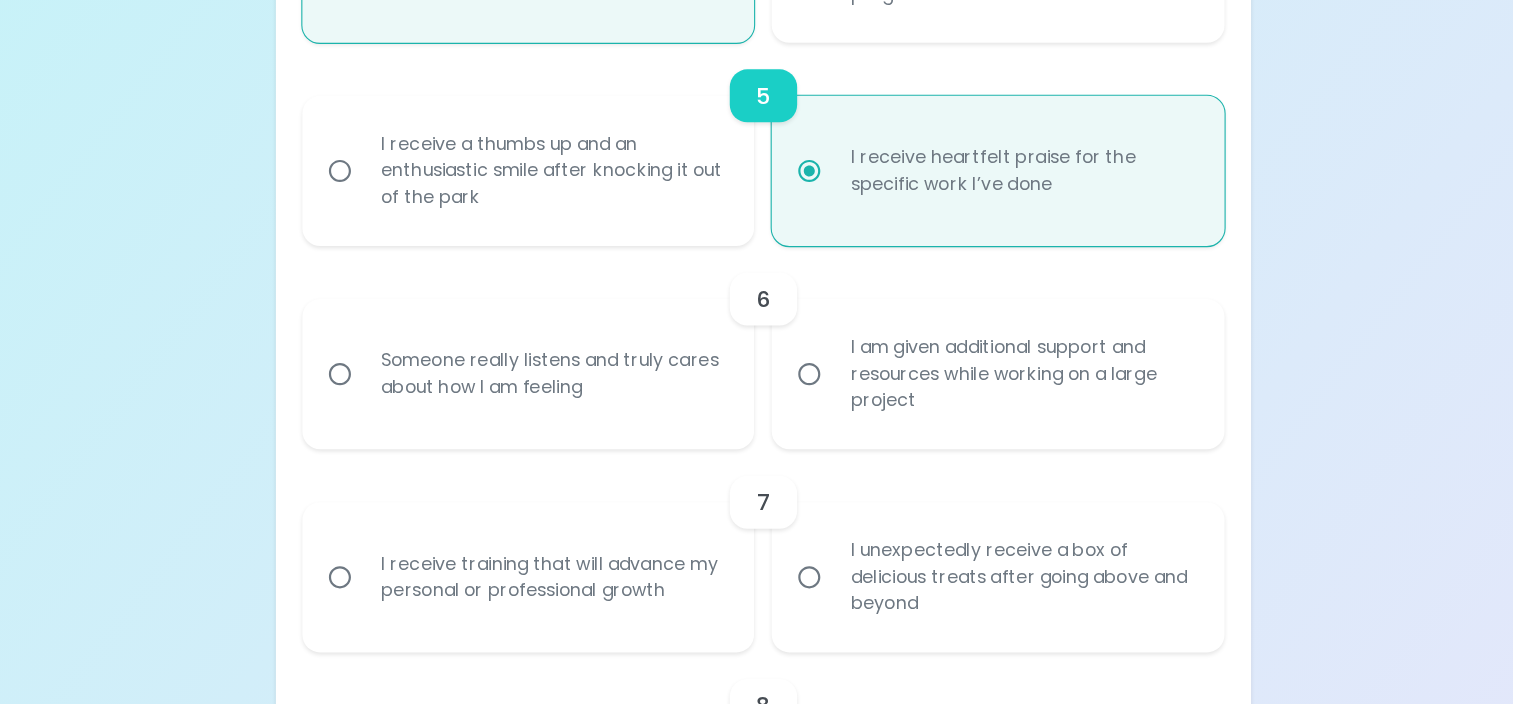 radio on "true" 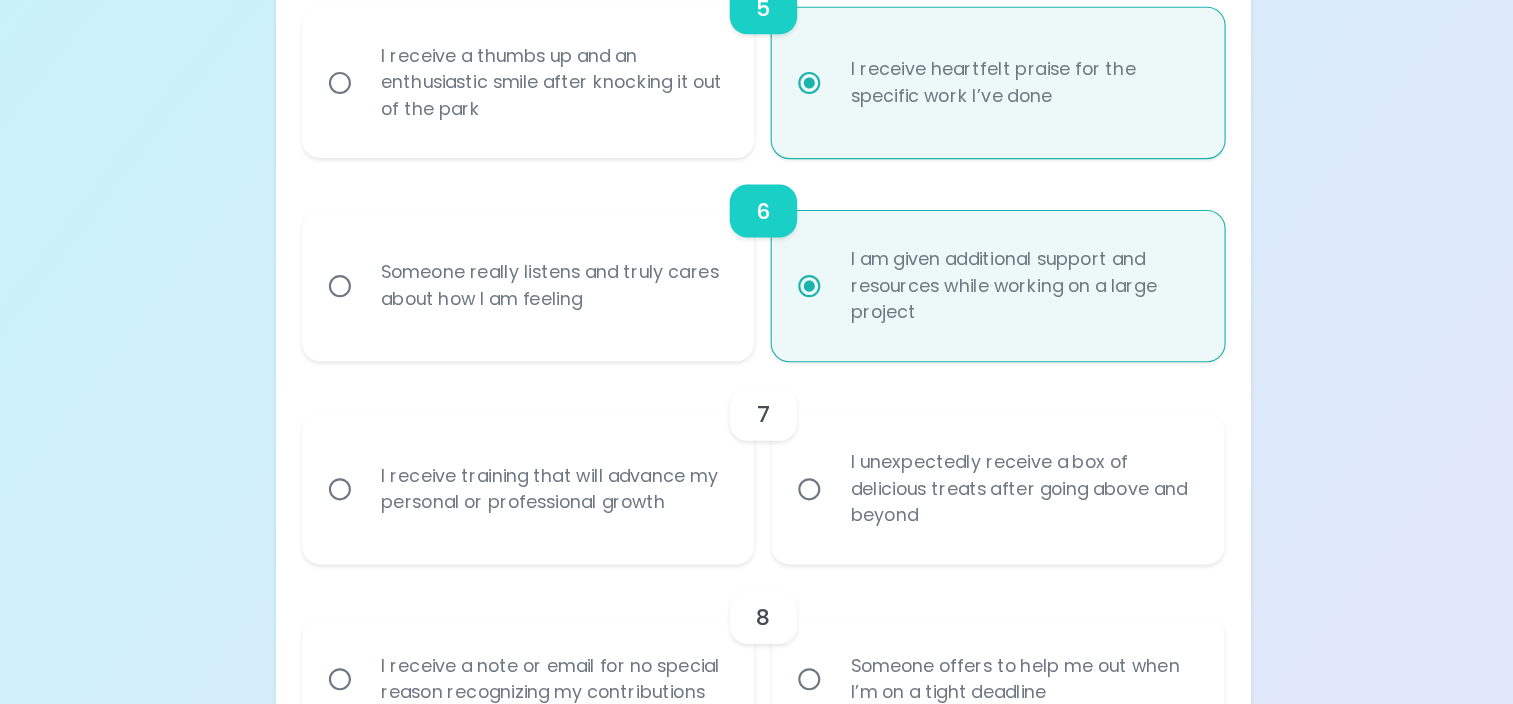 scroll, scrollTop: 1224, scrollLeft: 0, axis: vertical 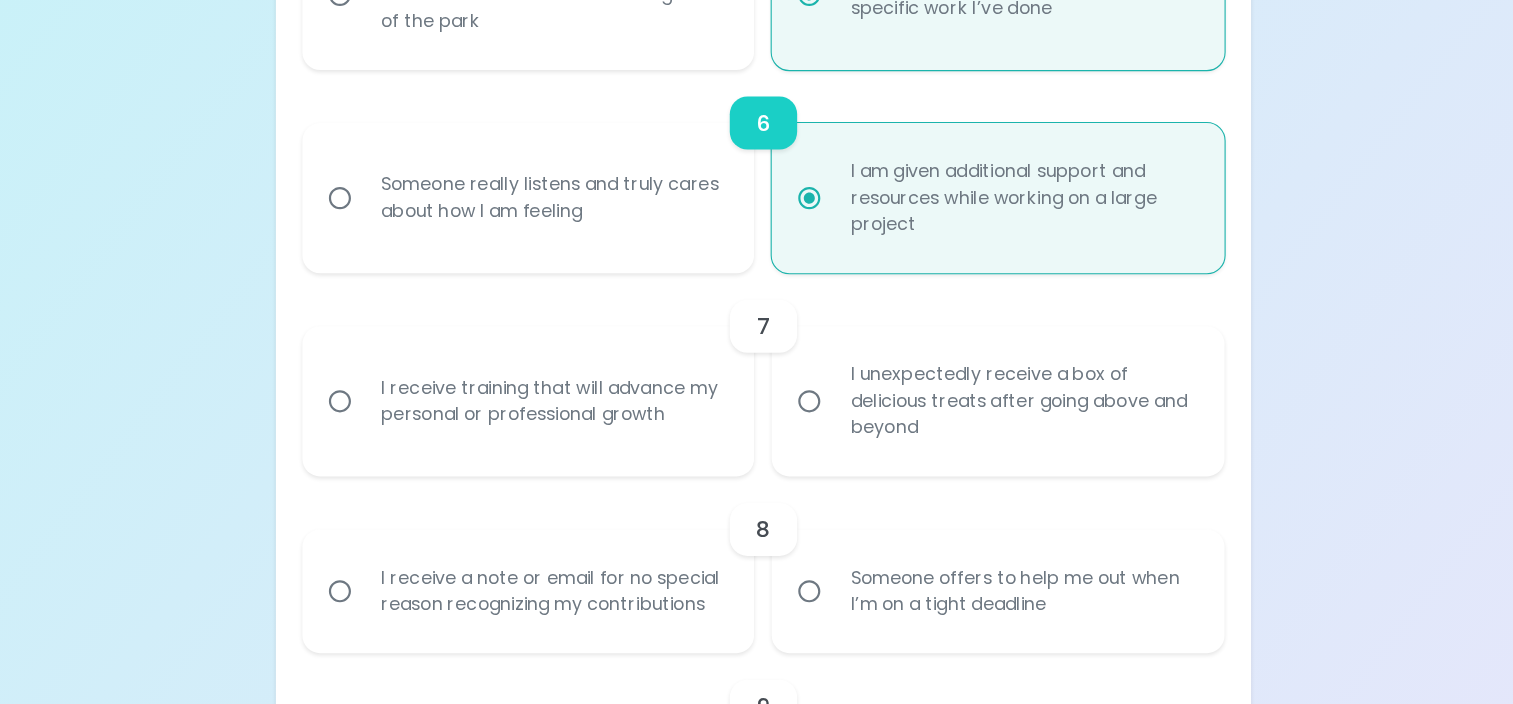 radio on "true" 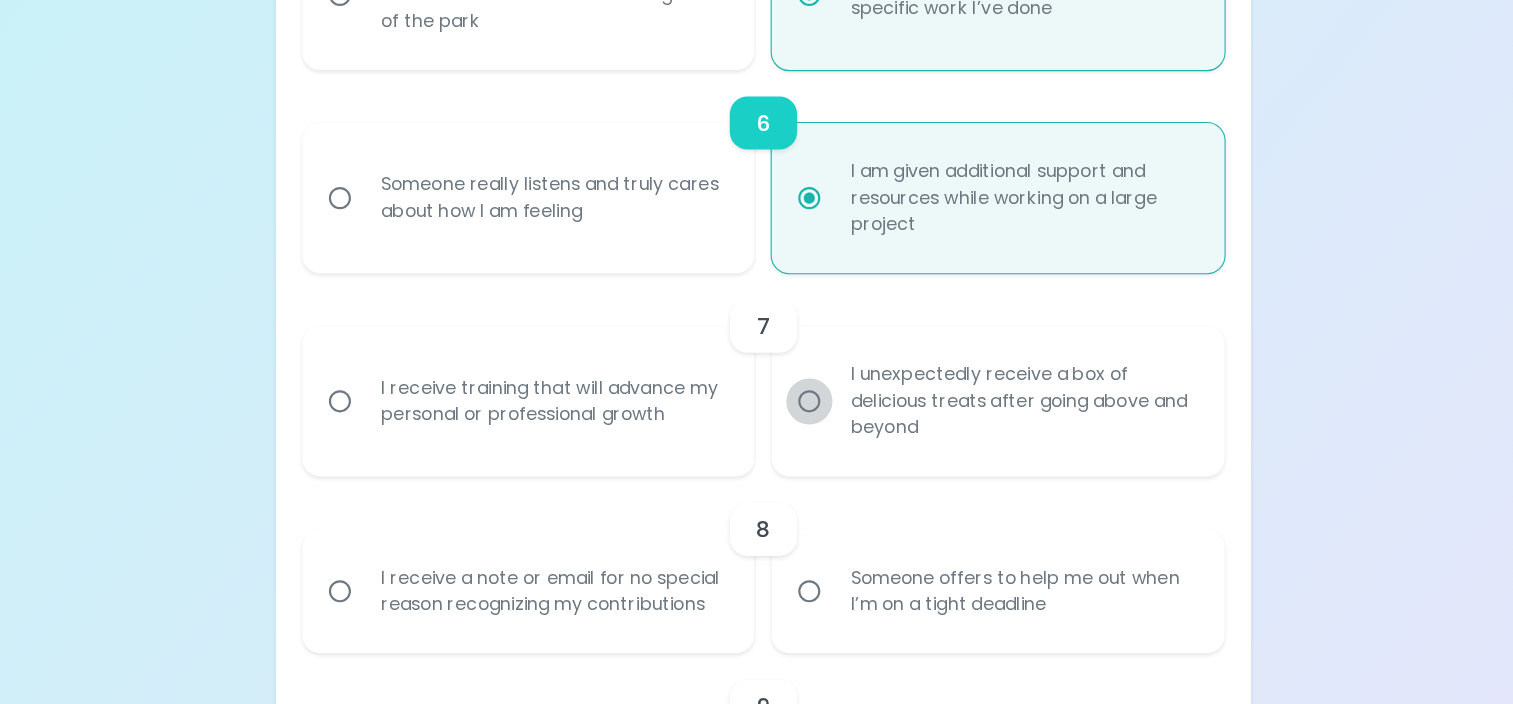 click on "I unexpectedly receive a box of delicious treats after going above and beyond" at bounding box center (798, 427) 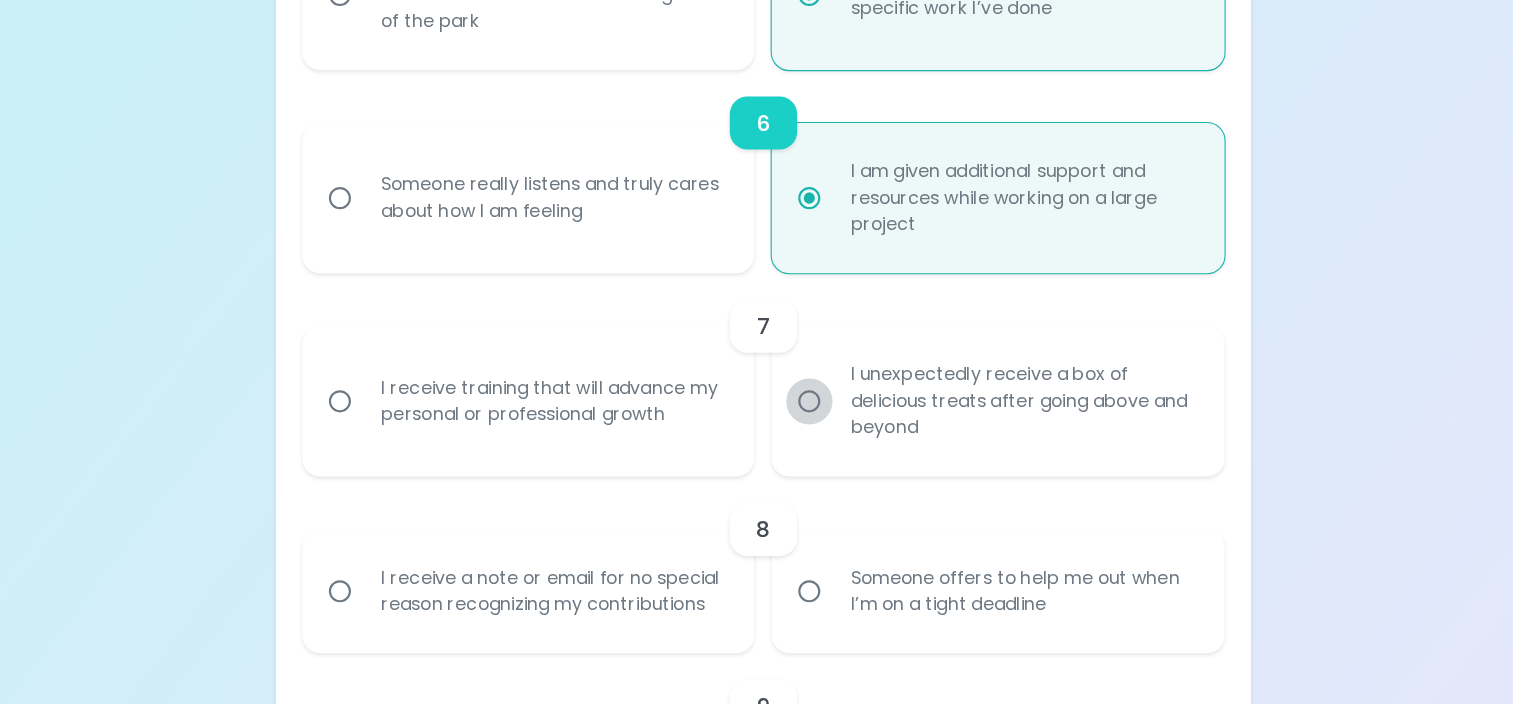 radio on "false" 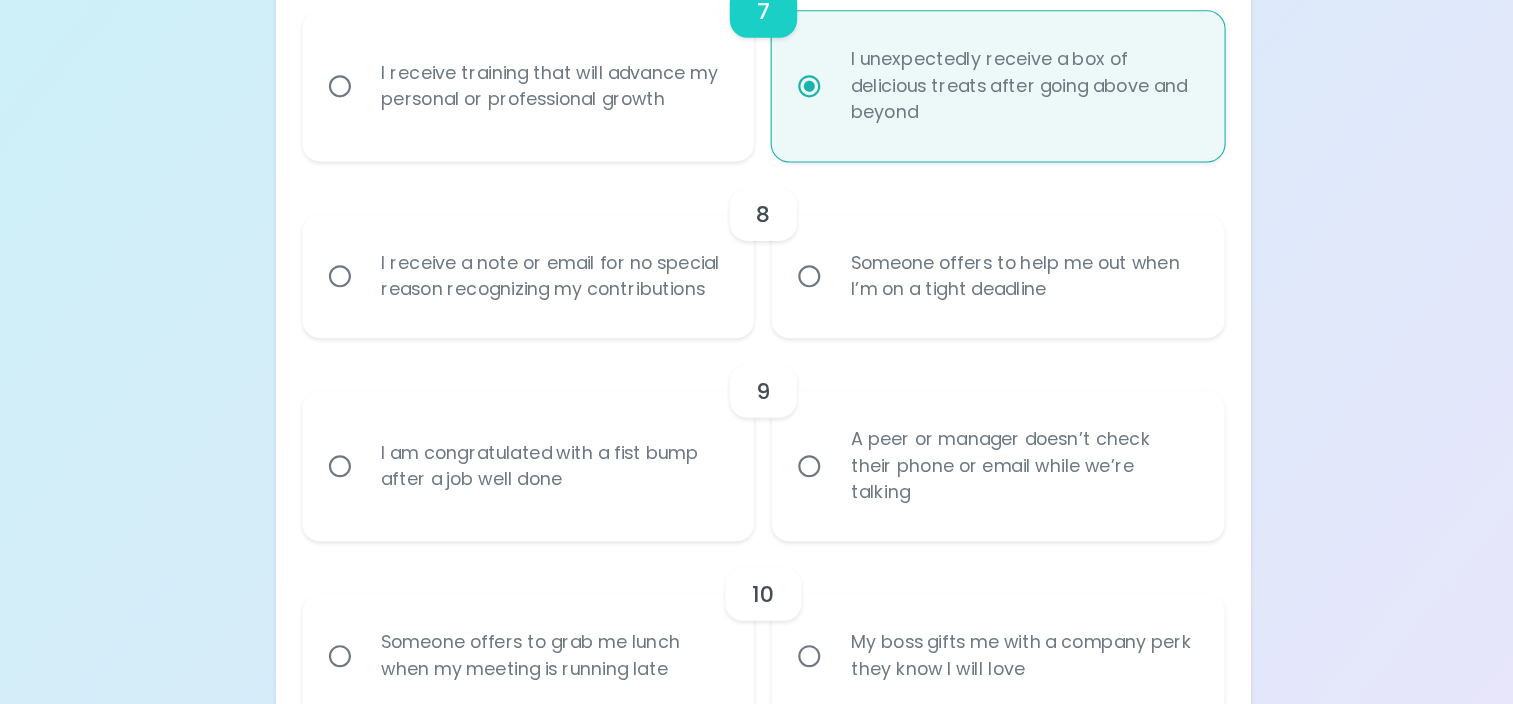 scroll, scrollTop: 1507, scrollLeft: 0, axis: vertical 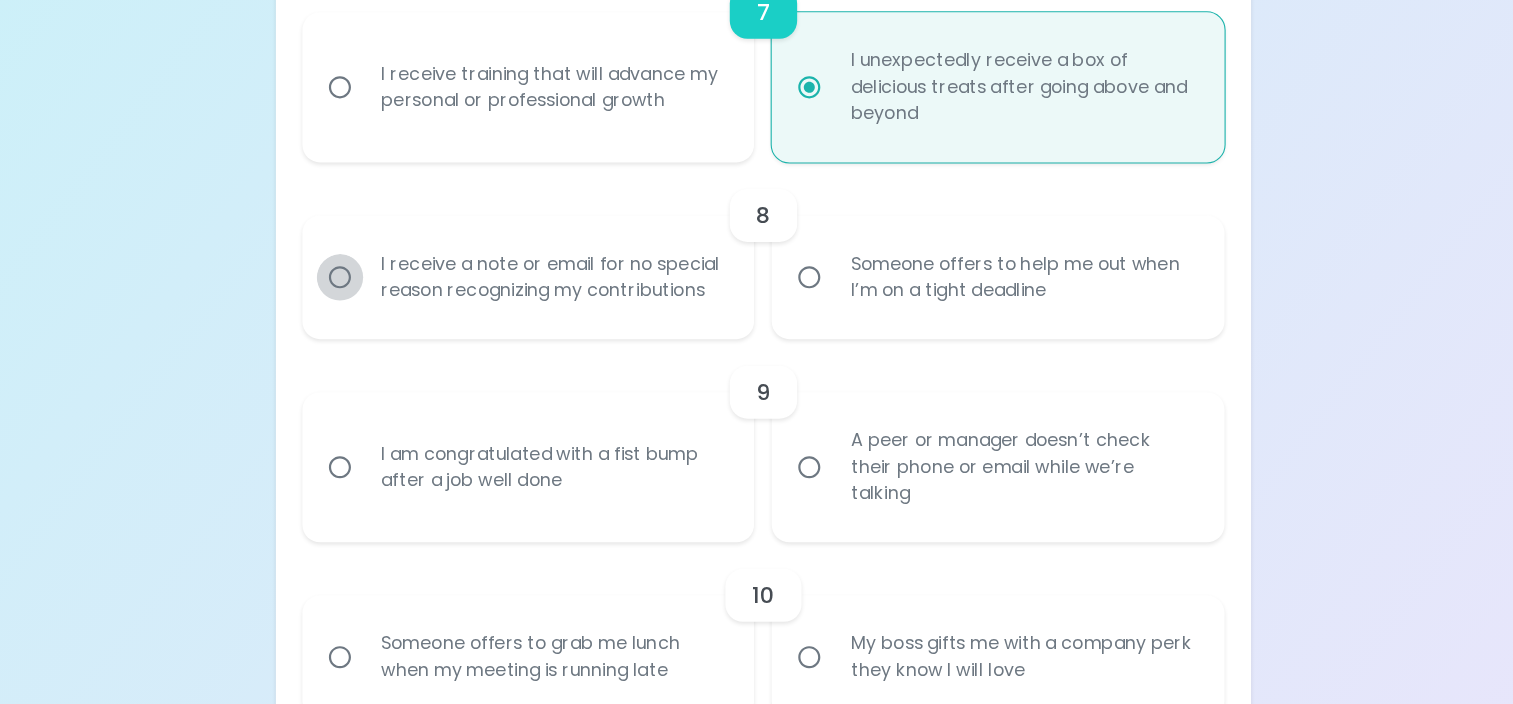 radio on "true" 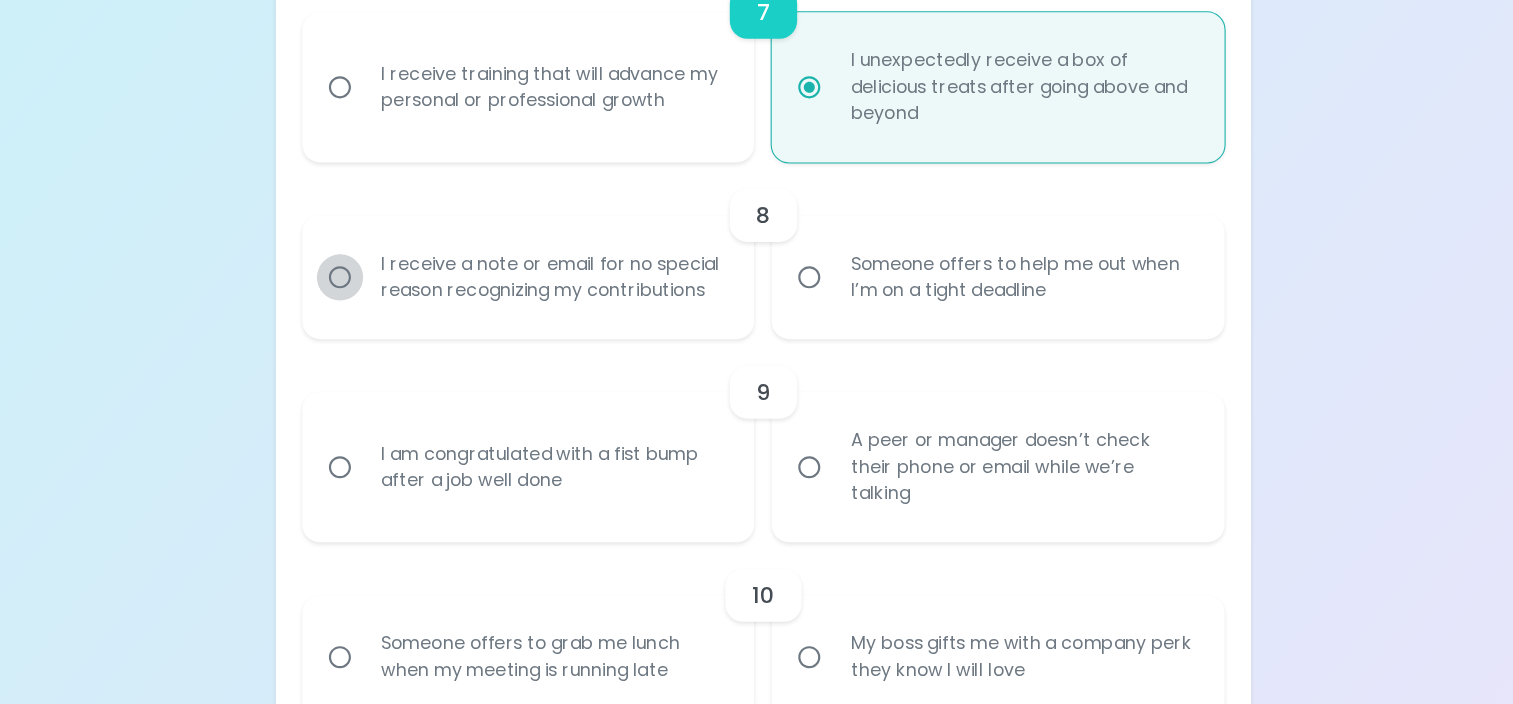 radio on "false" 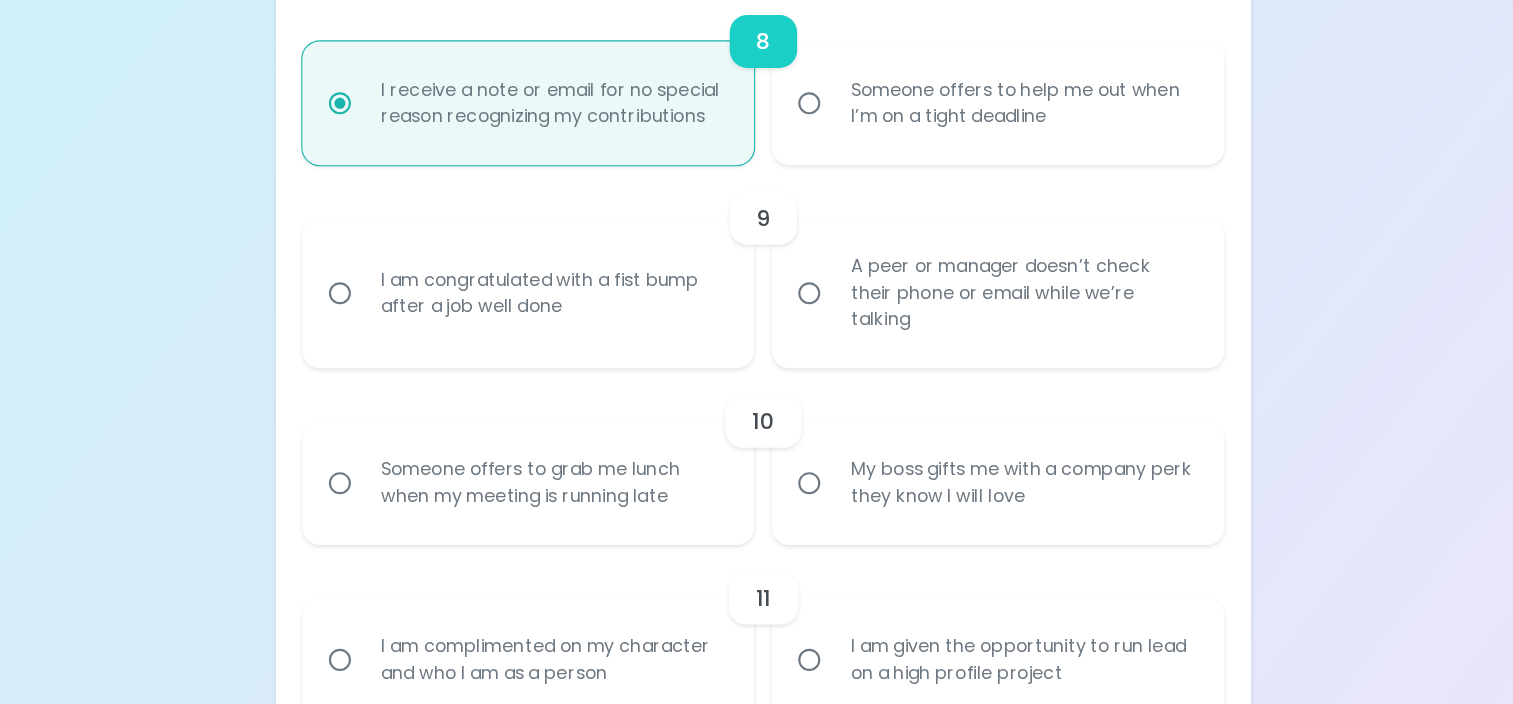 scroll, scrollTop: 1667, scrollLeft: 0, axis: vertical 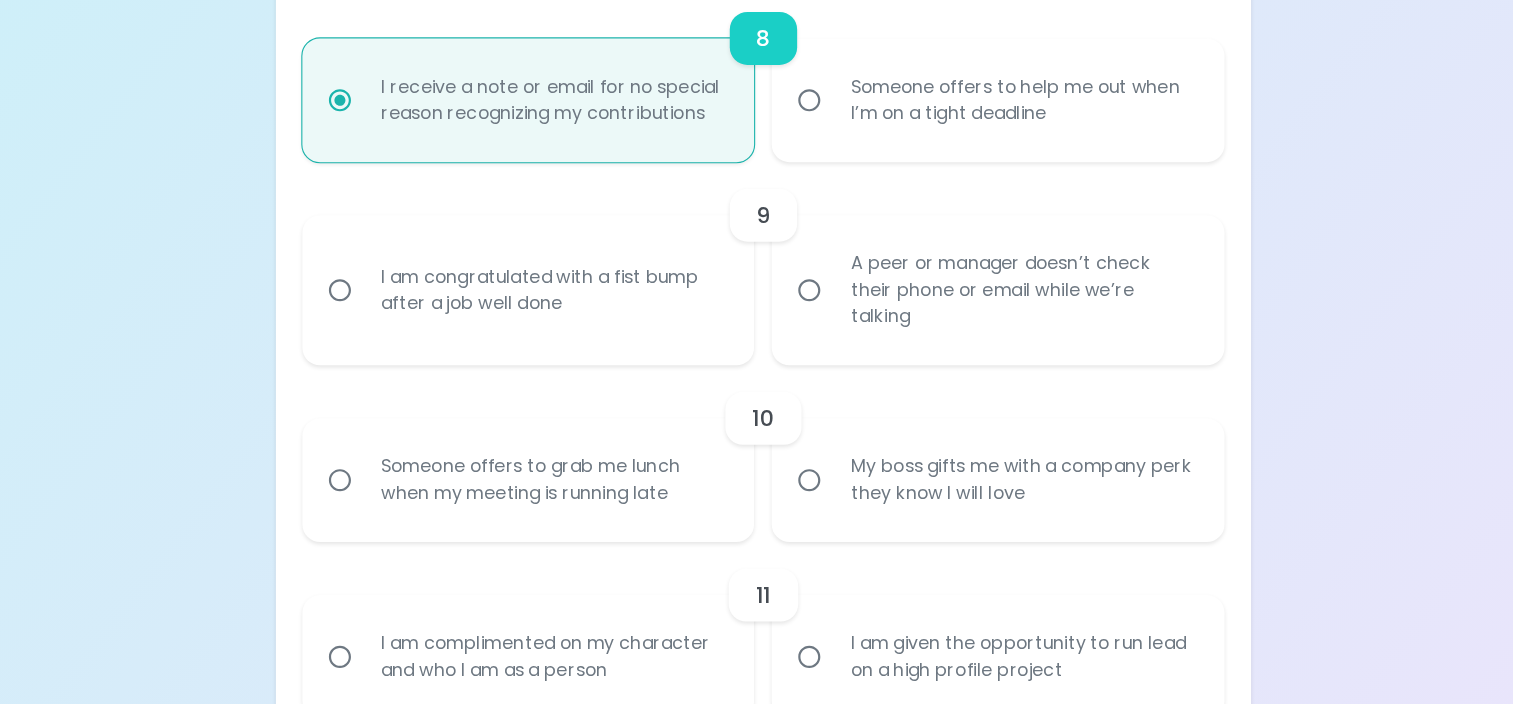 radio on "true" 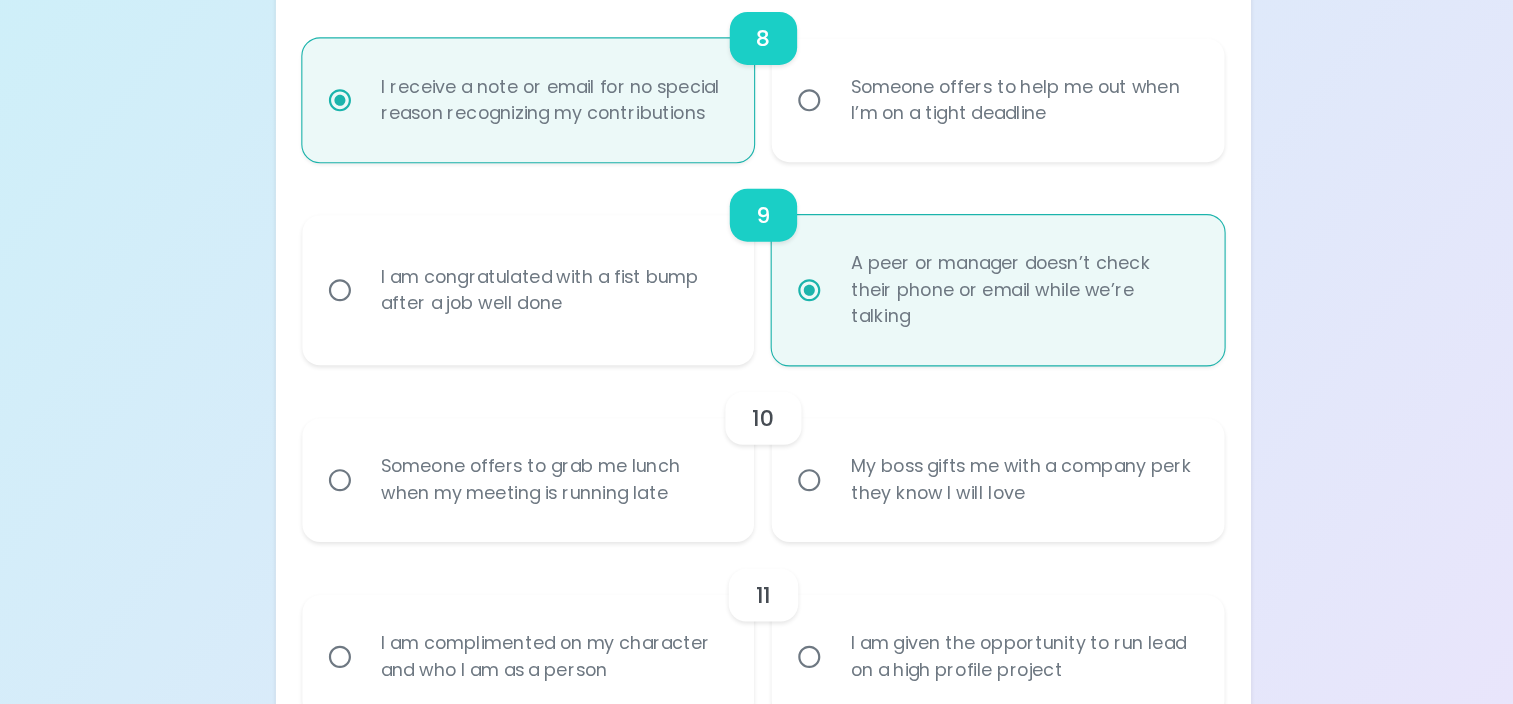 scroll, scrollTop: 1827, scrollLeft: 0, axis: vertical 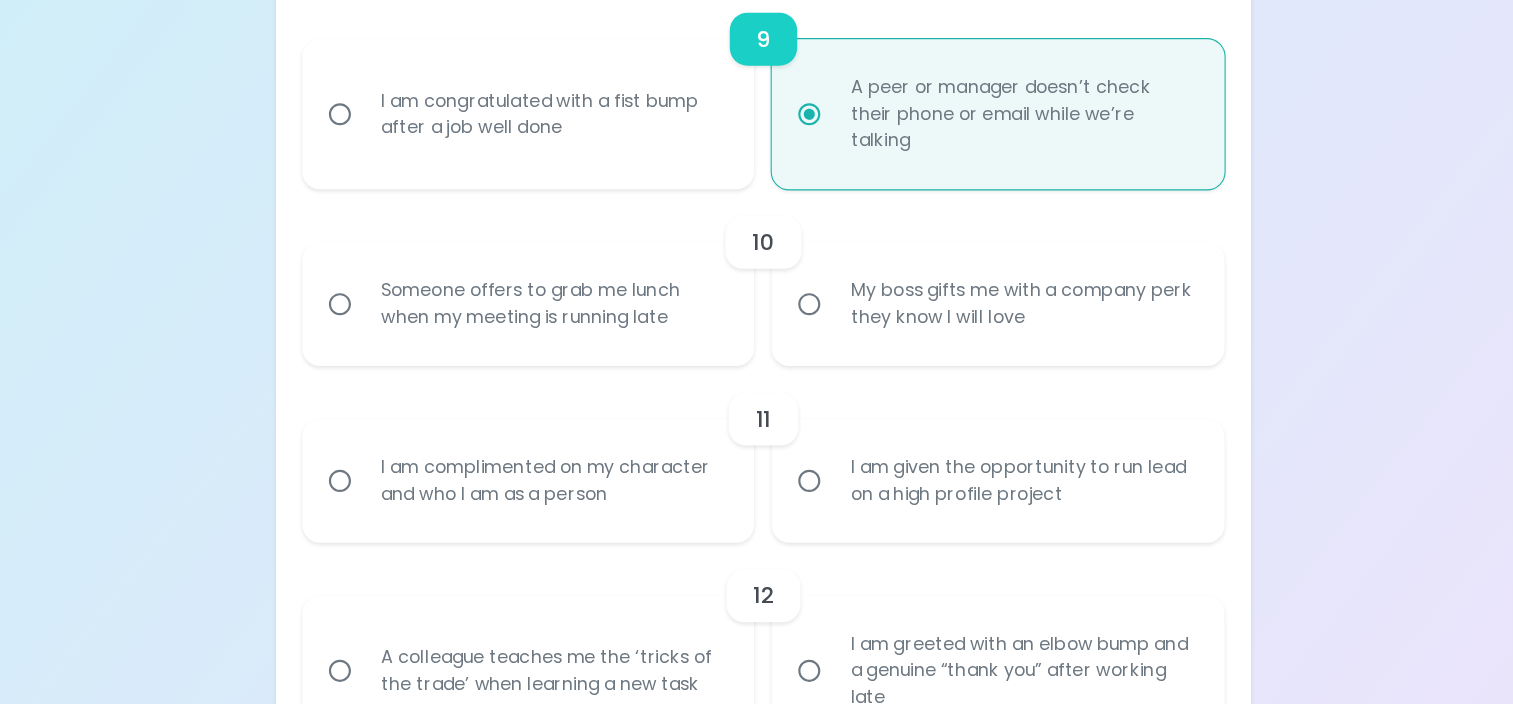 radio on "true" 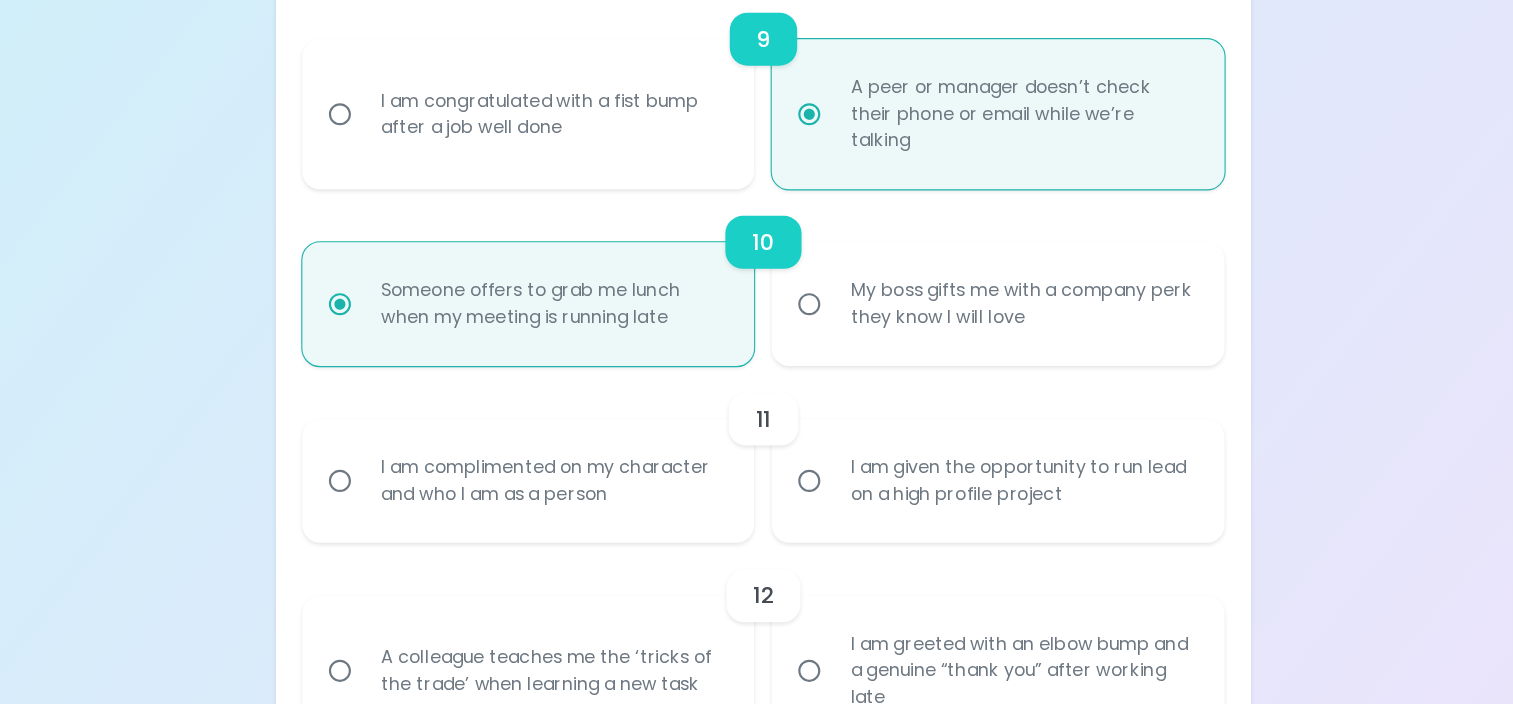 scroll, scrollTop: 1987, scrollLeft: 0, axis: vertical 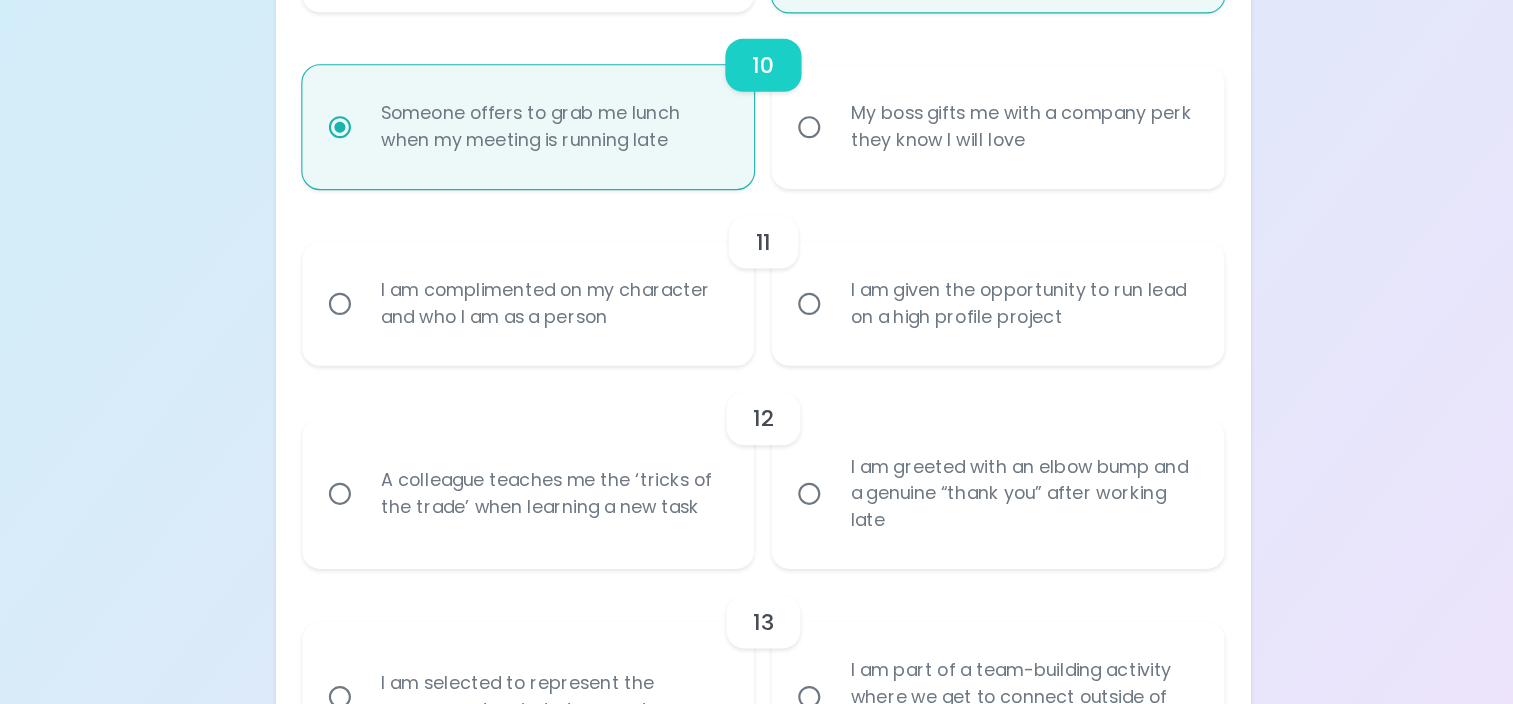radio on "true" 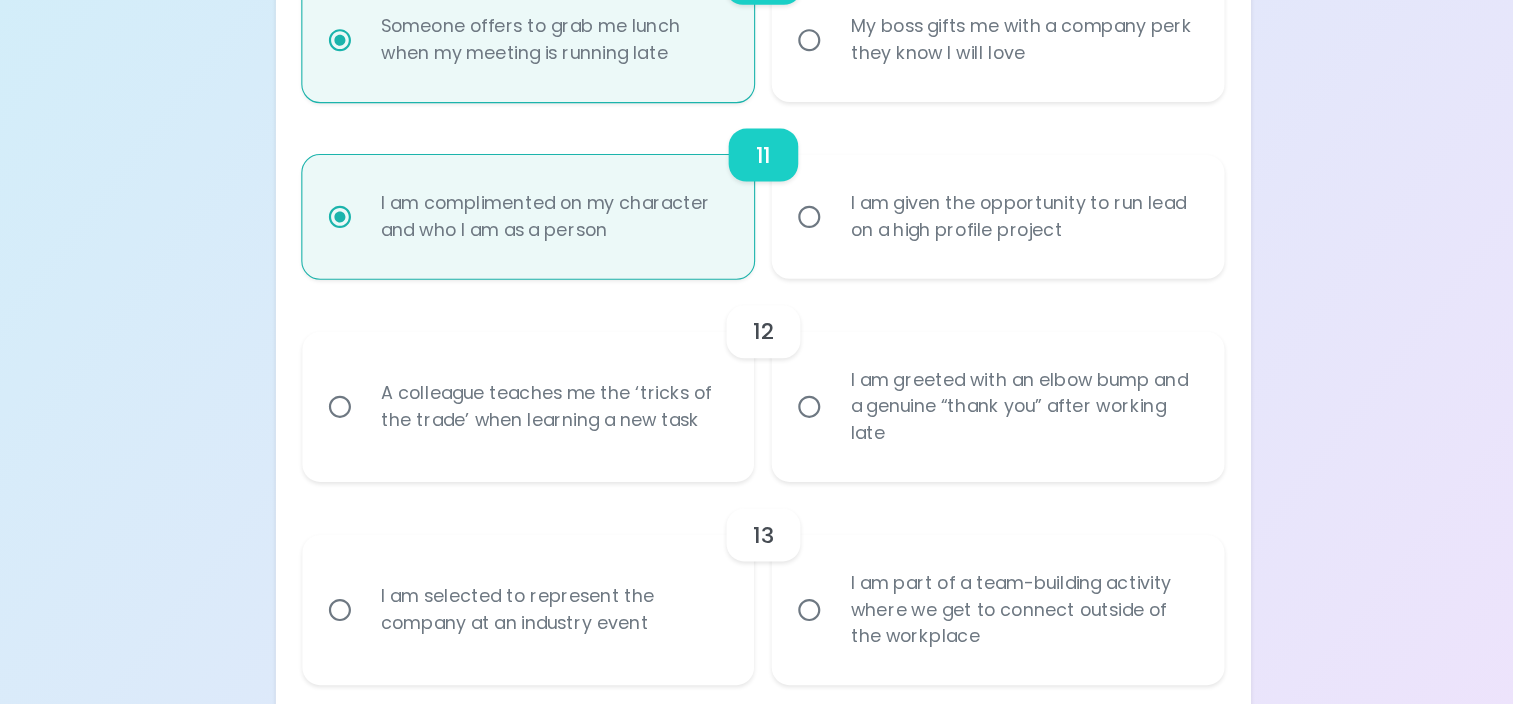 scroll, scrollTop: 2147, scrollLeft: 0, axis: vertical 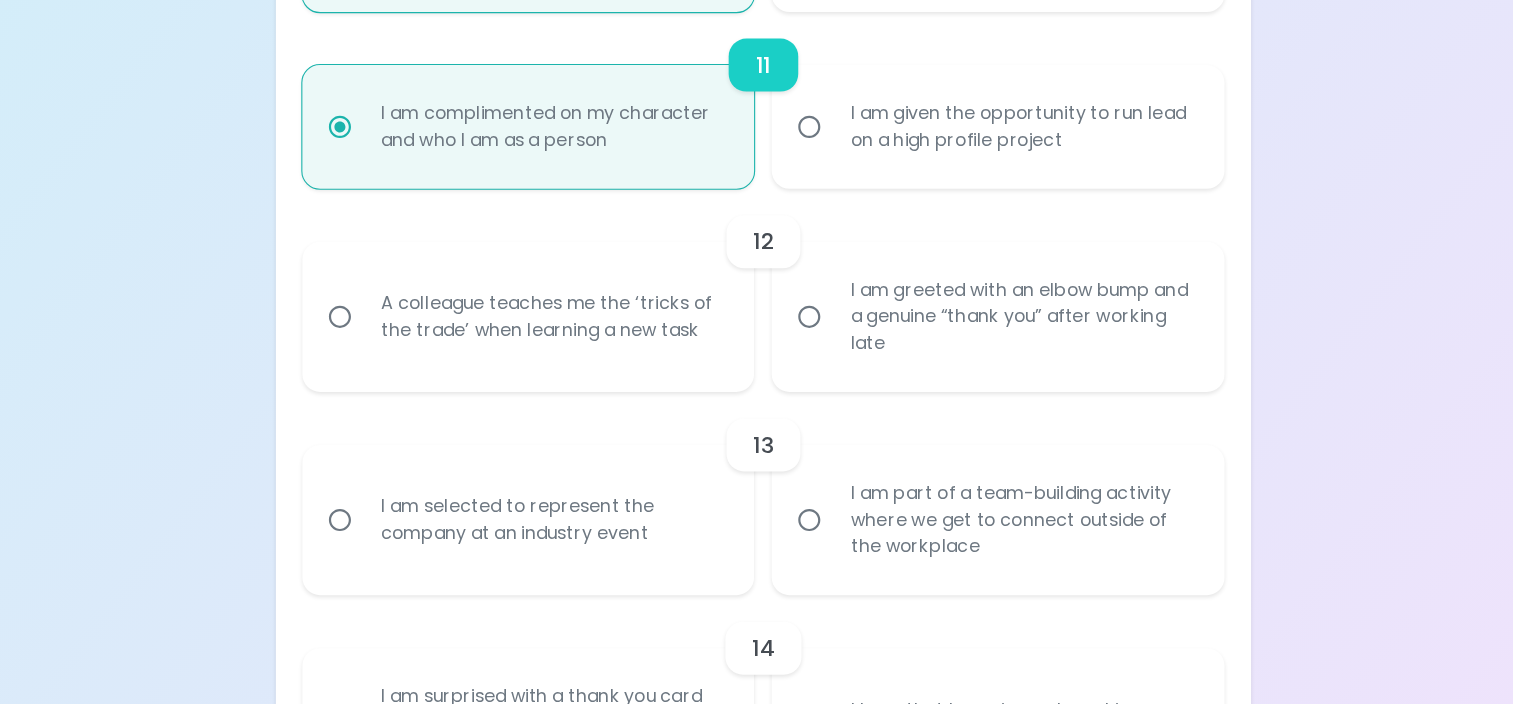 radio on "true" 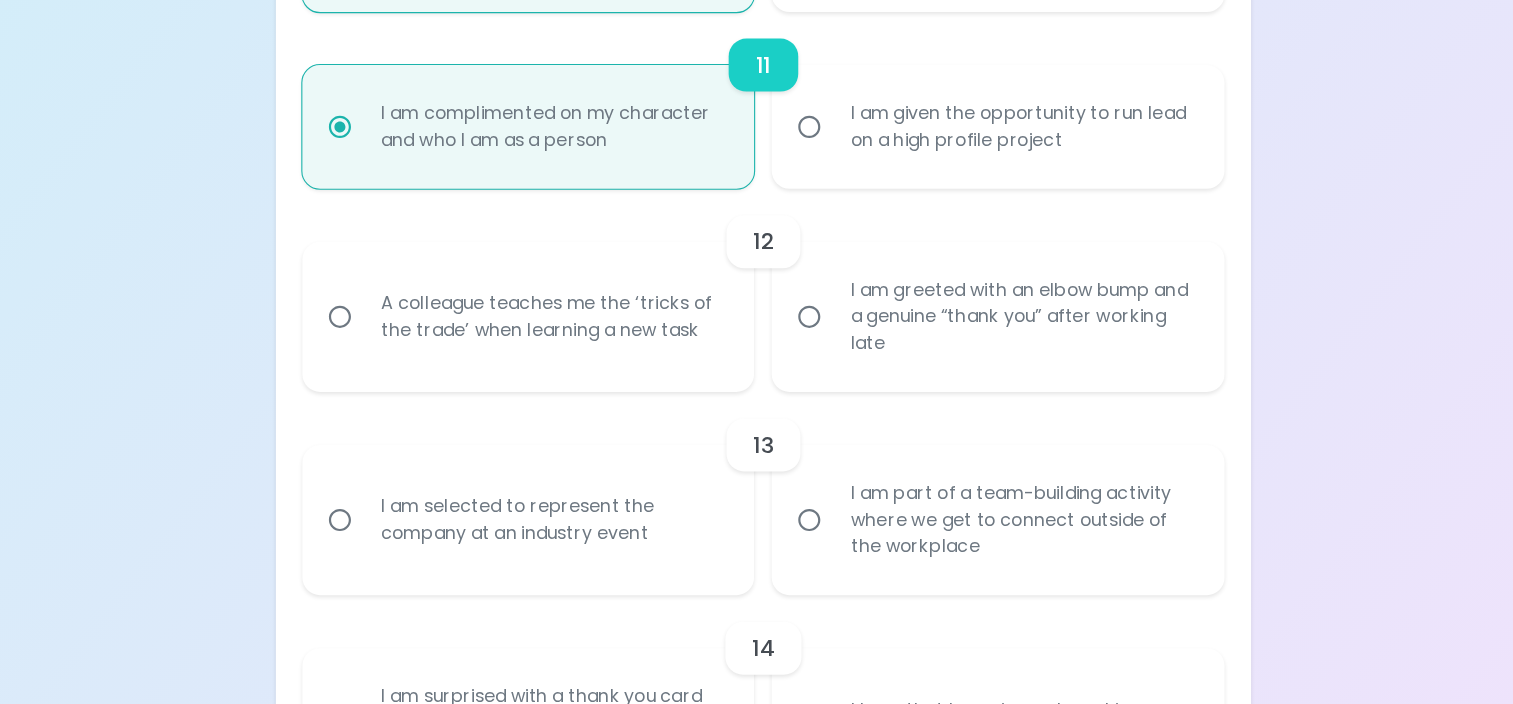 radio on "false" 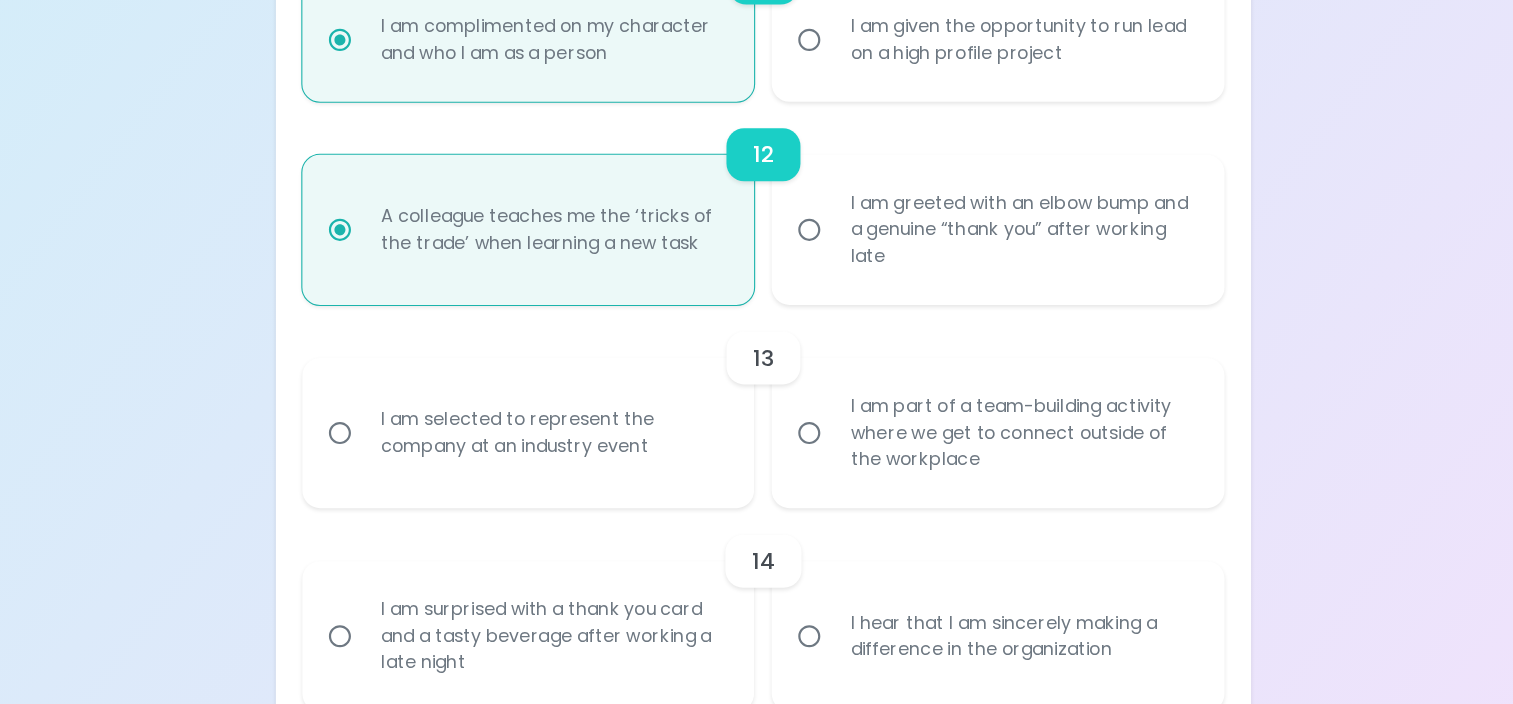 scroll, scrollTop: 2307, scrollLeft: 0, axis: vertical 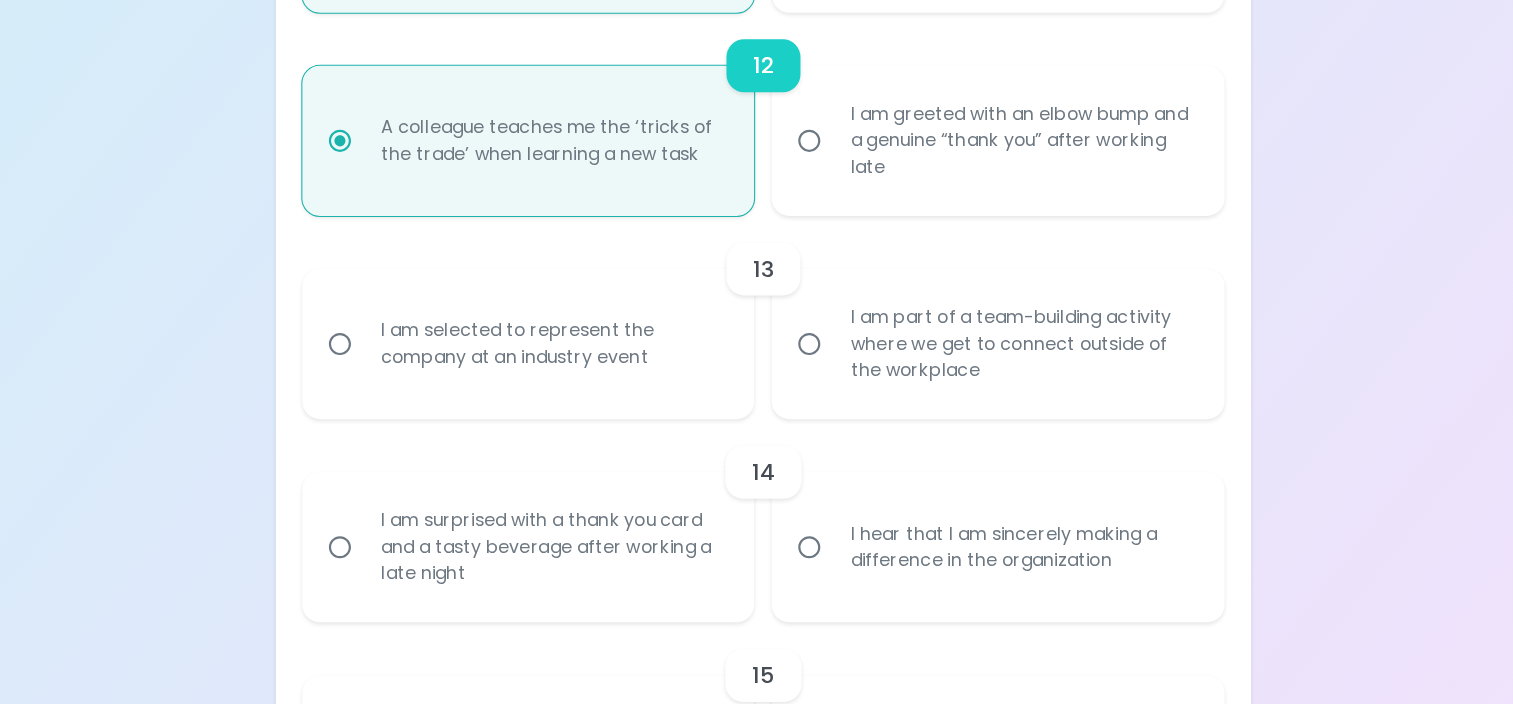 radio on "true" 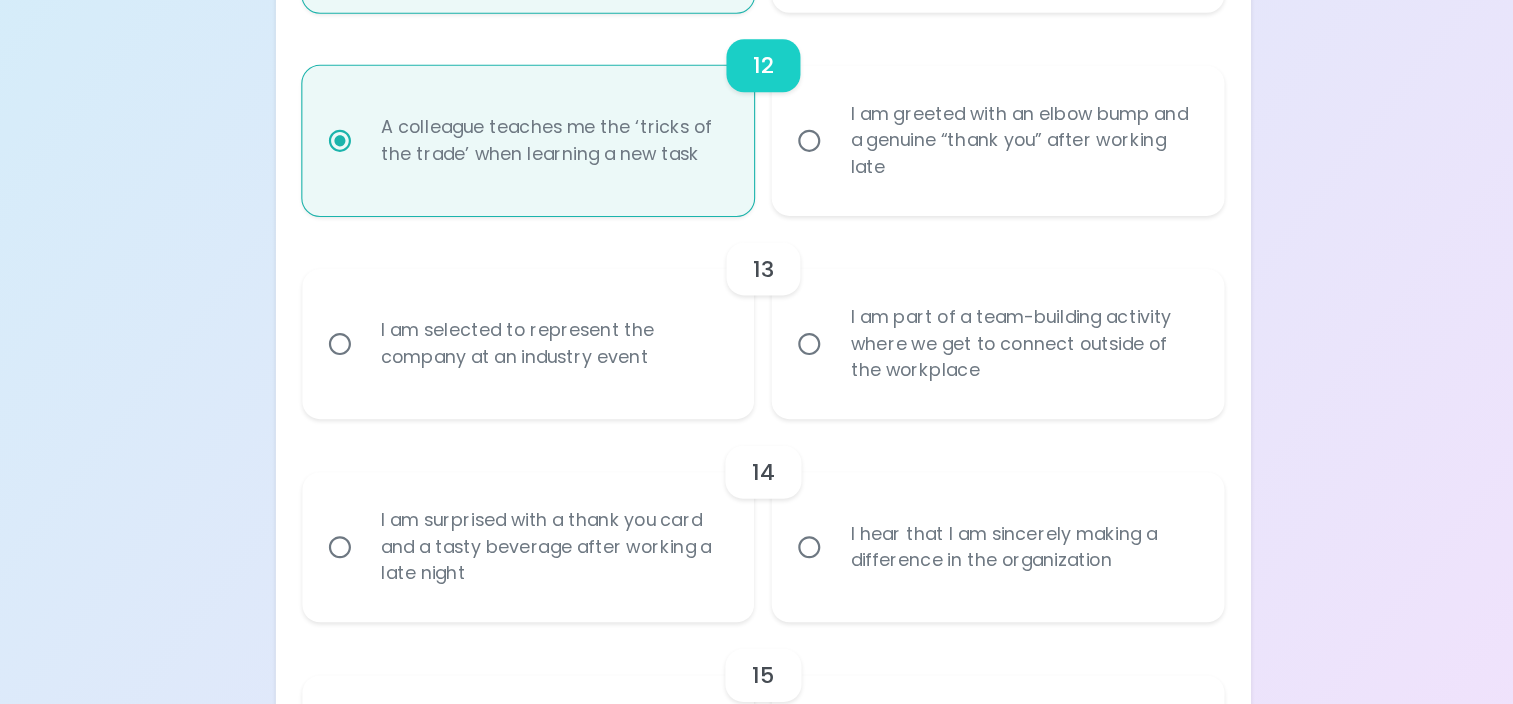 radio on "false" 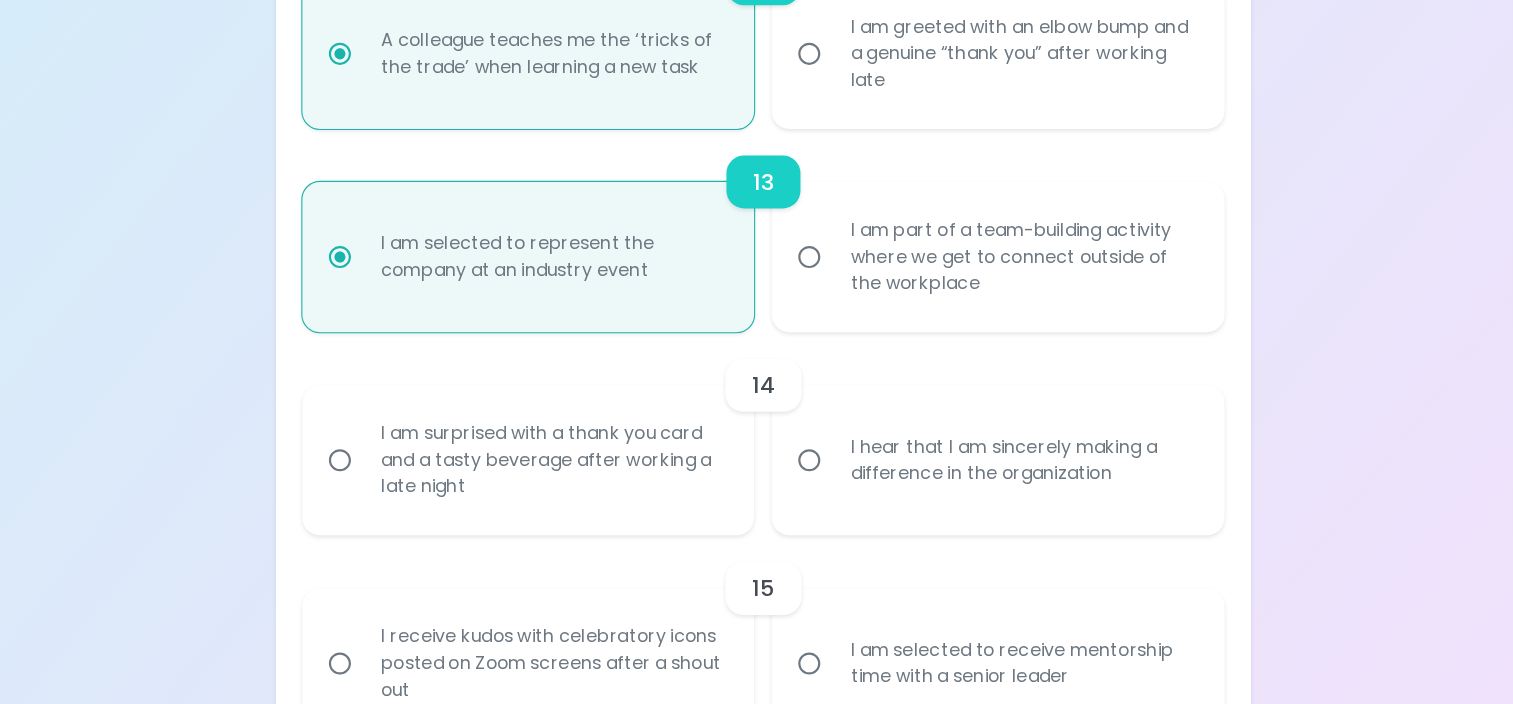 scroll, scrollTop: 2467, scrollLeft: 0, axis: vertical 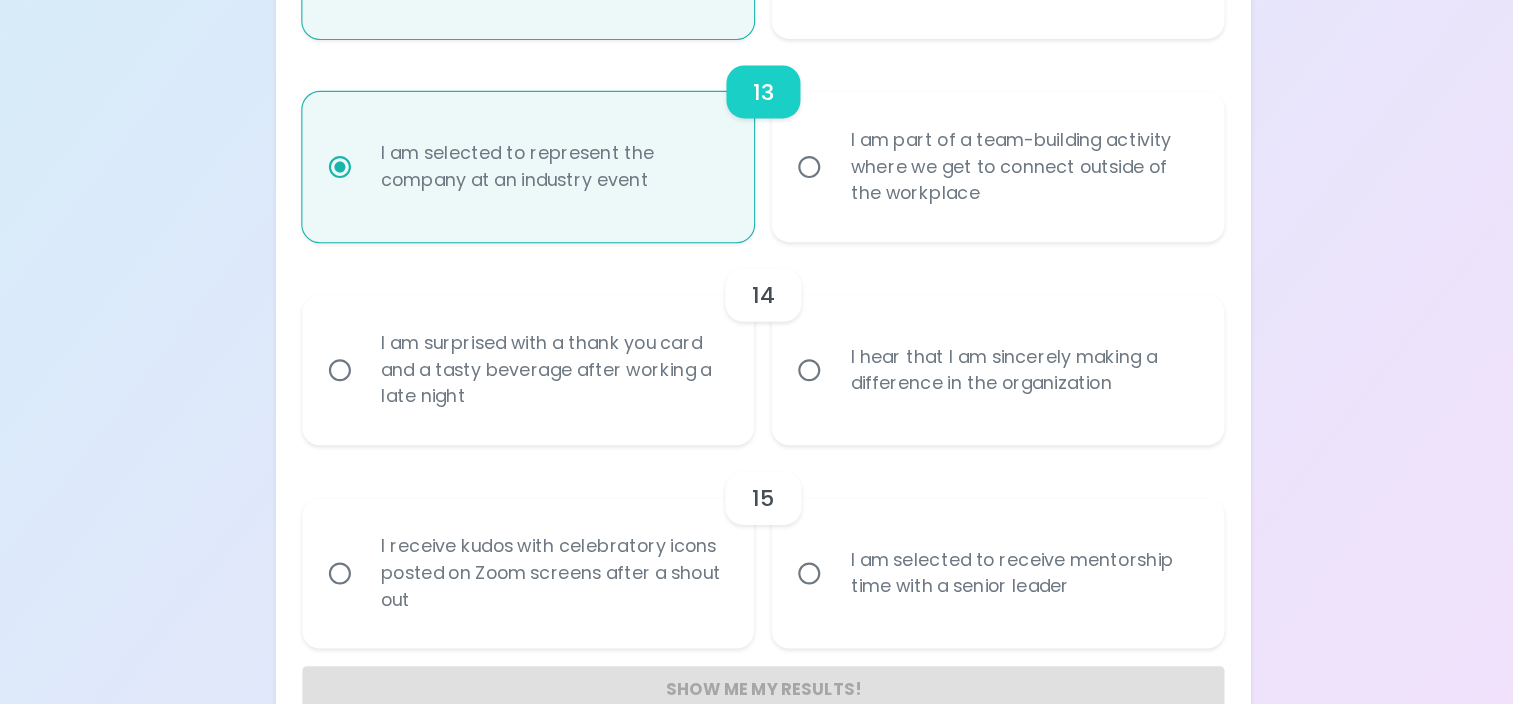 radio on "true" 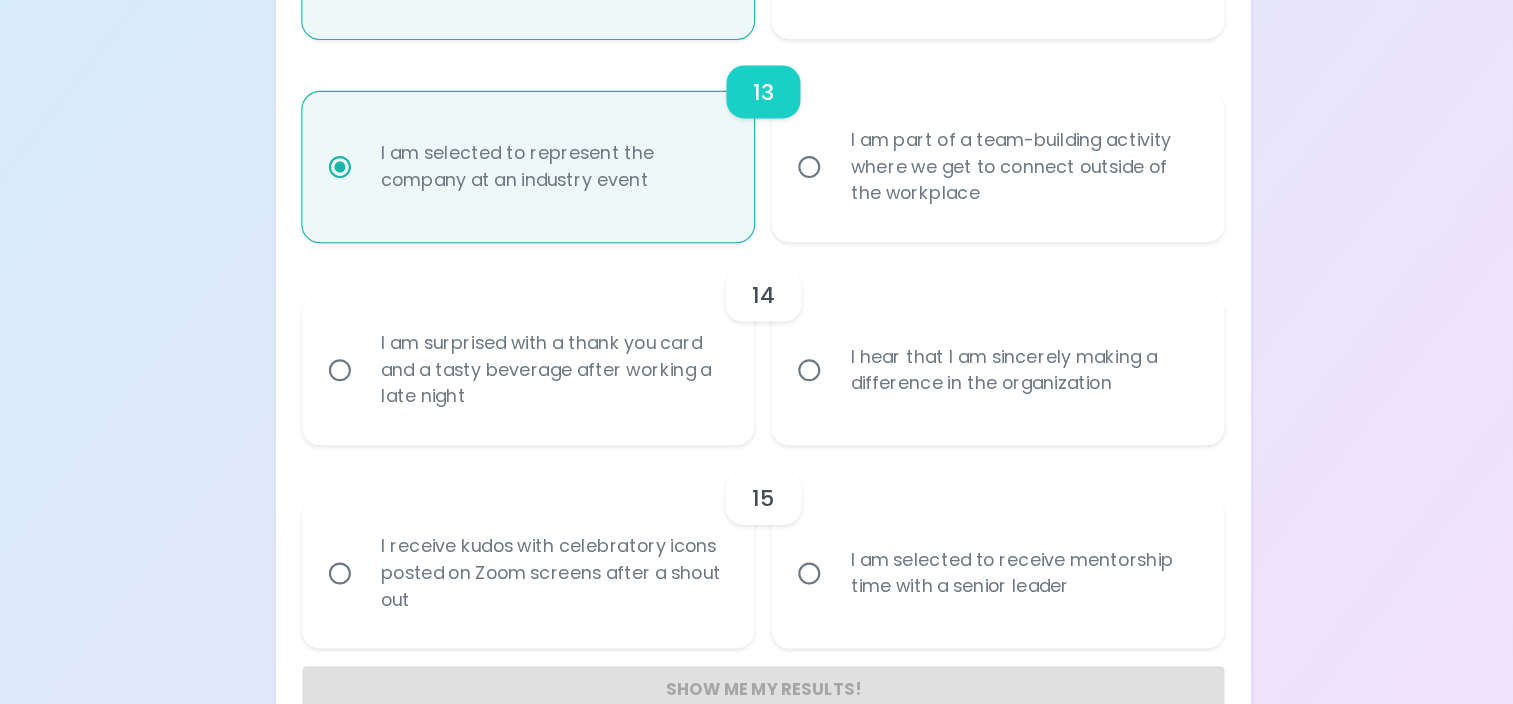 radio on "false" 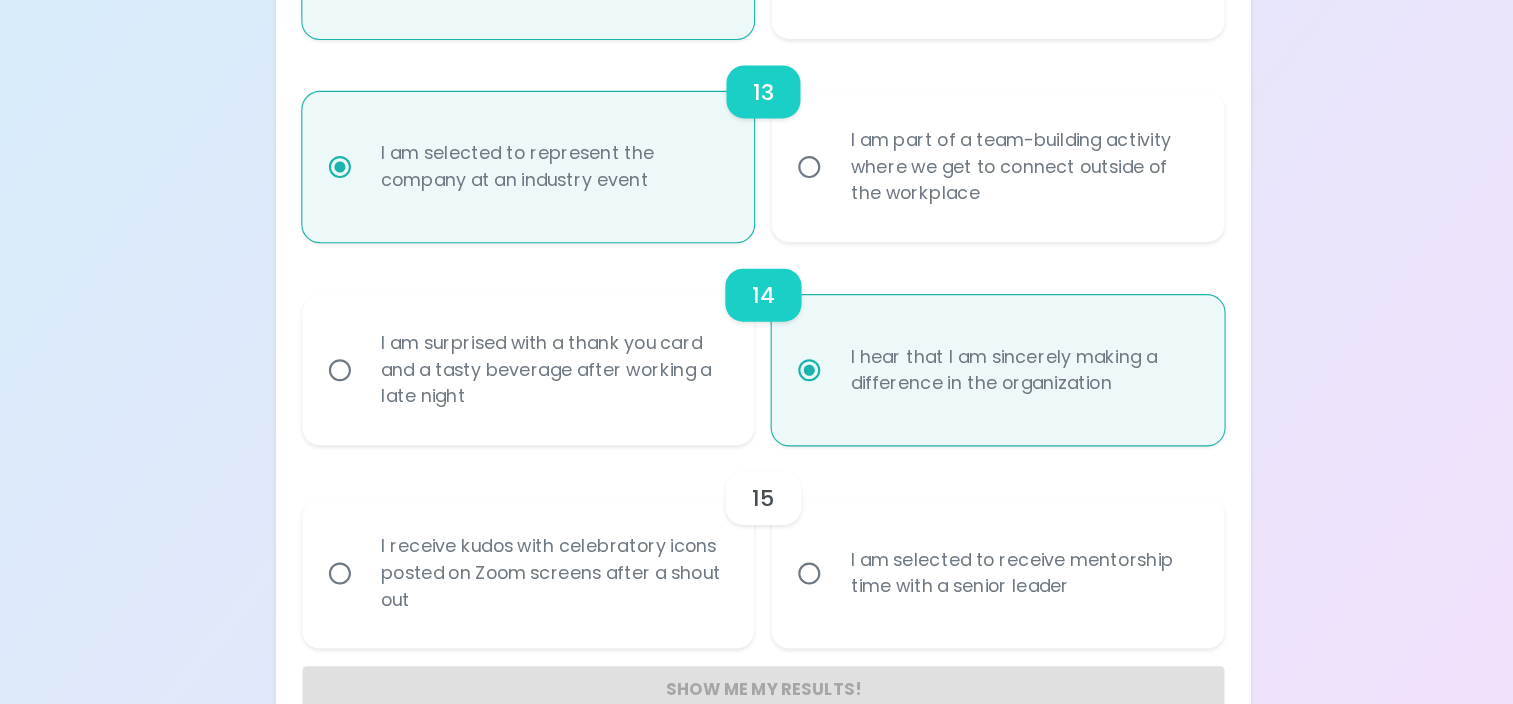 scroll, scrollTop: 2512, scrollLeft: 0, axis: vertical 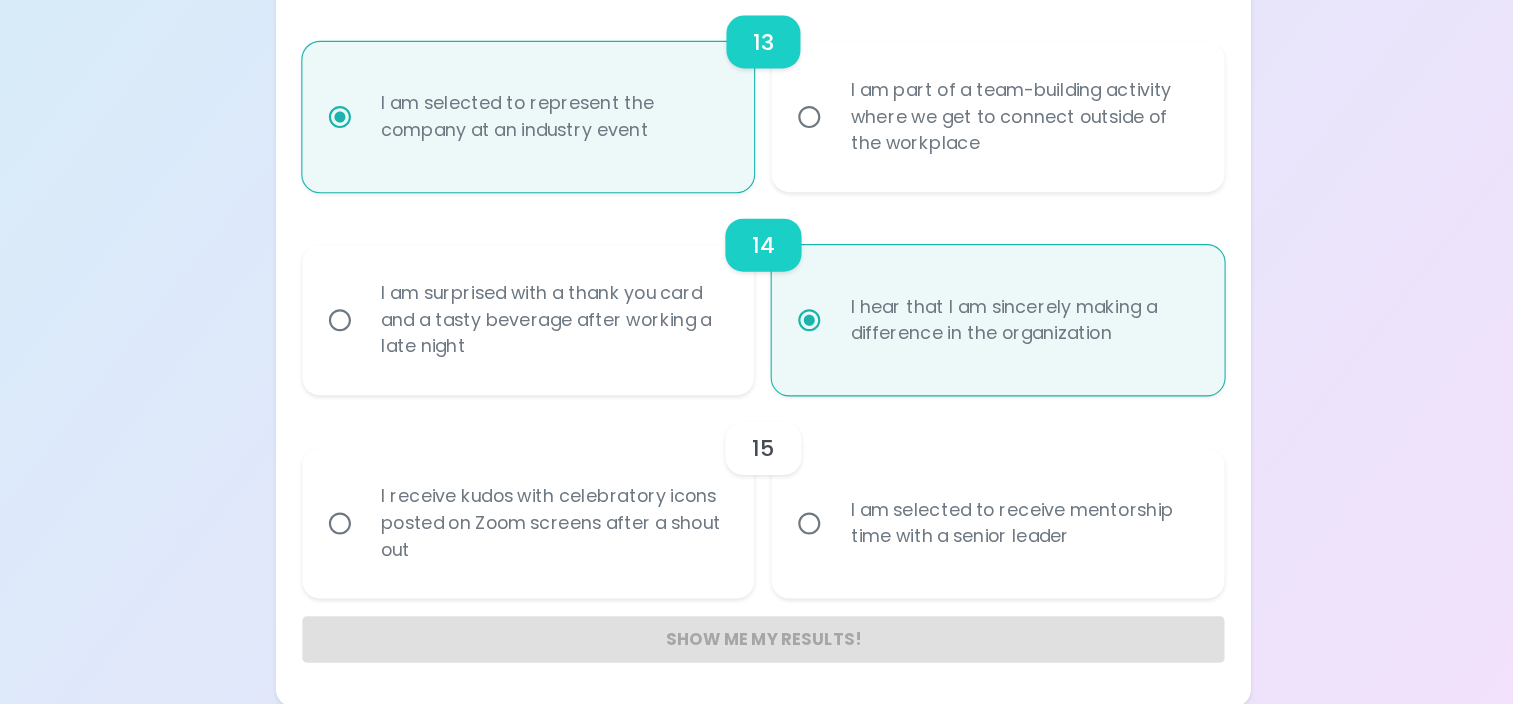 radio on "true" 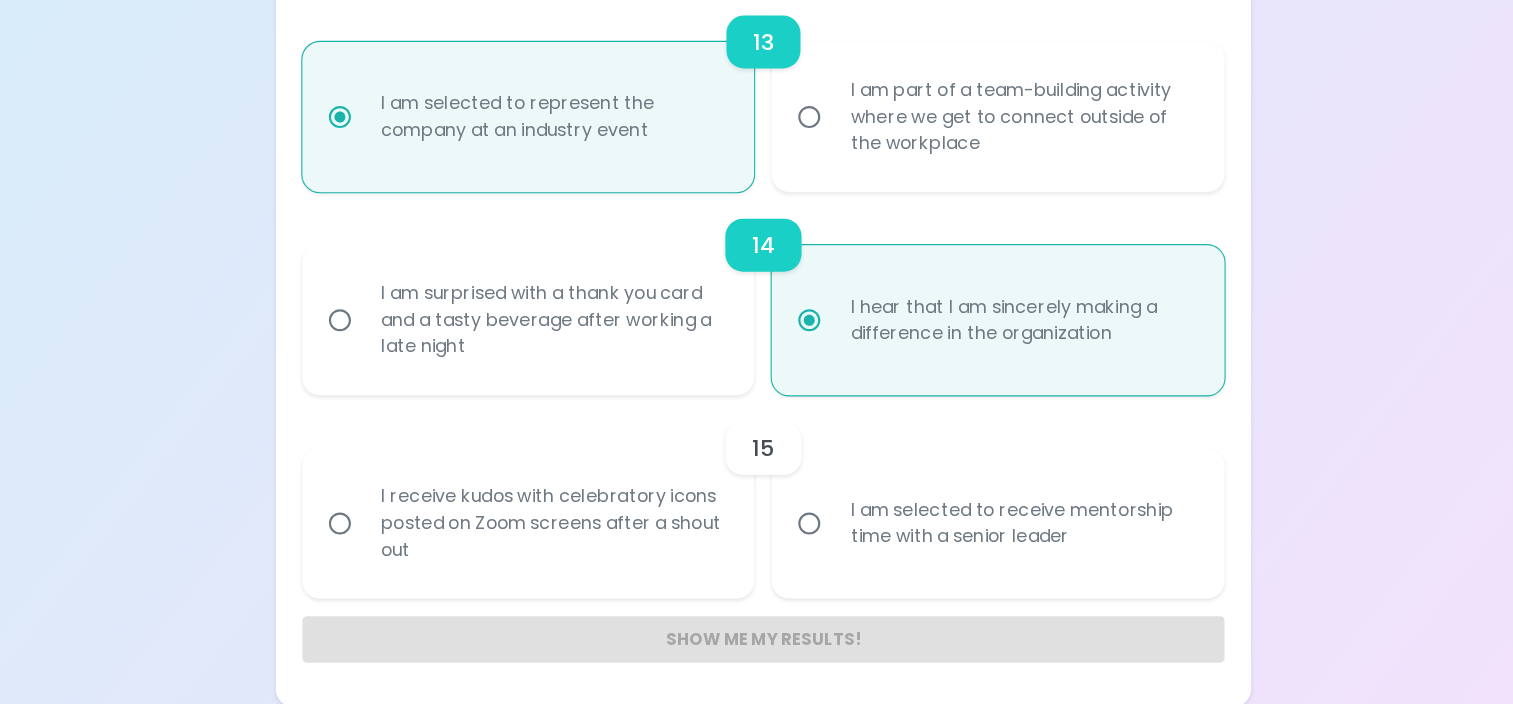 radio on "false" 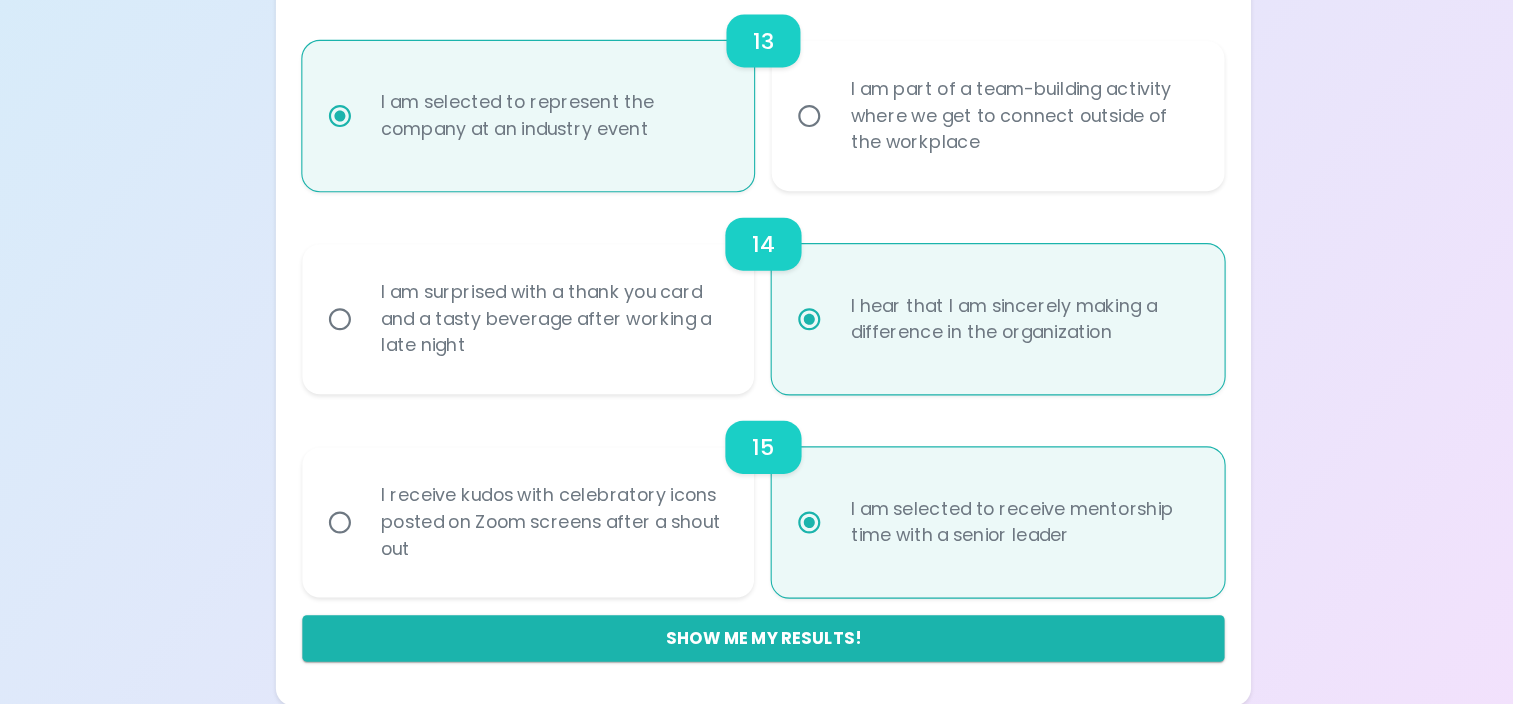 scroll, scrollTop: 2512, scrollLeft: 0, axis: vertical 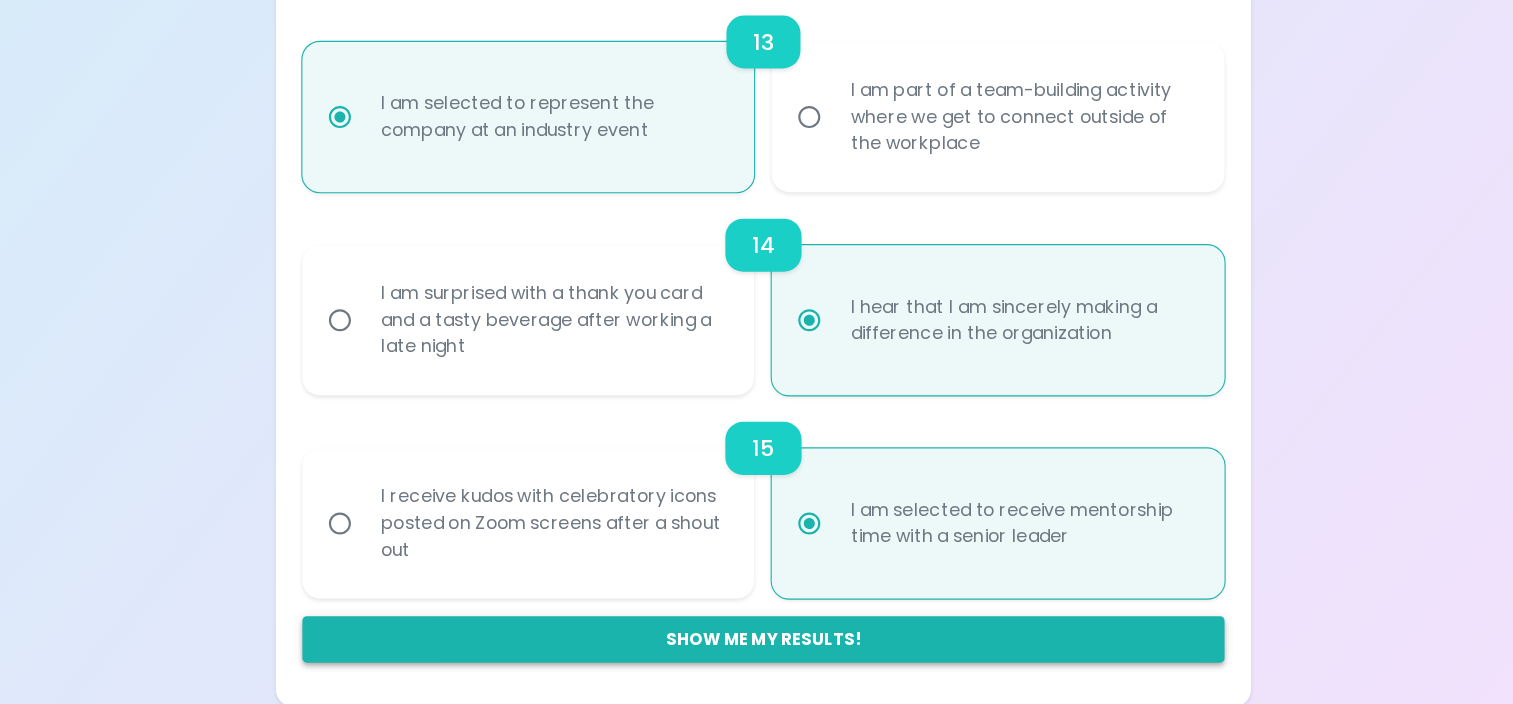 radio on "true" 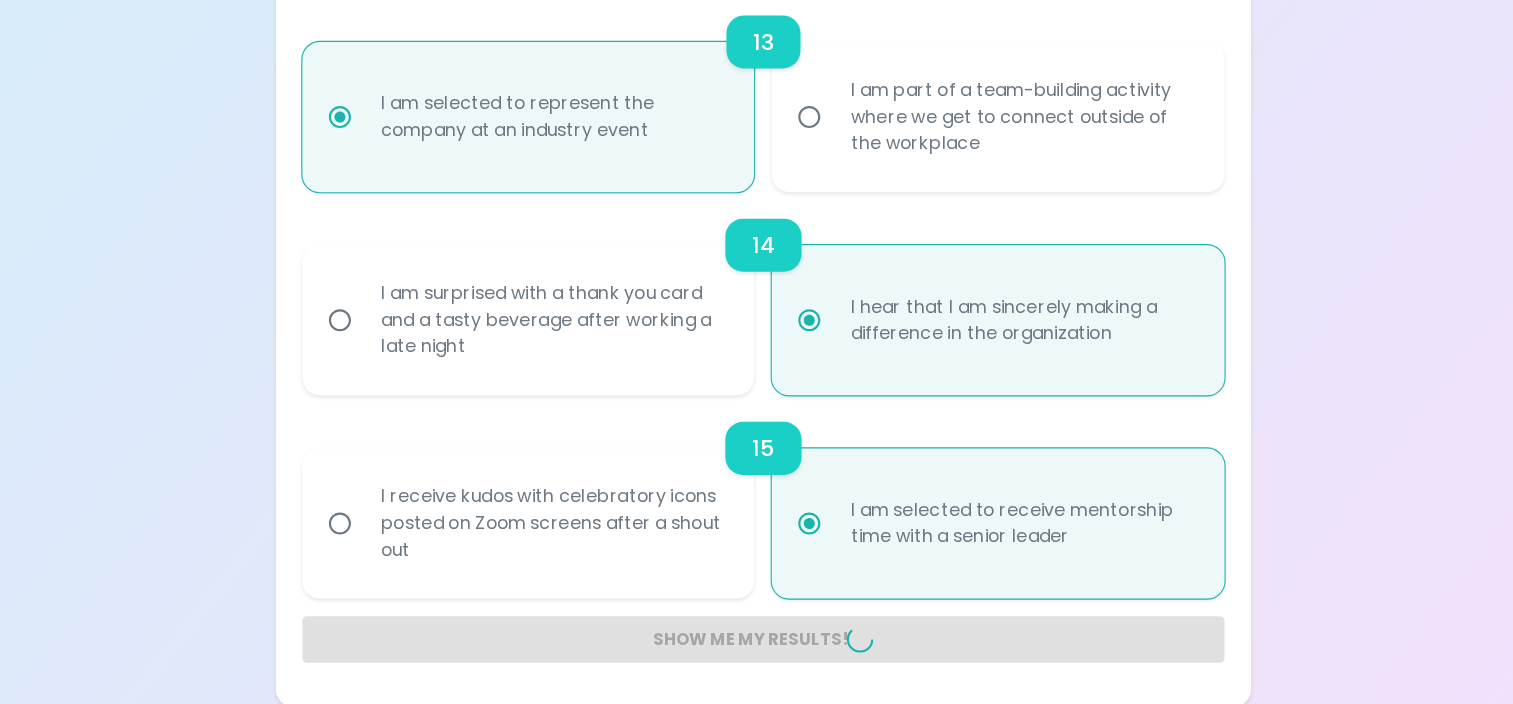 radio on "false" 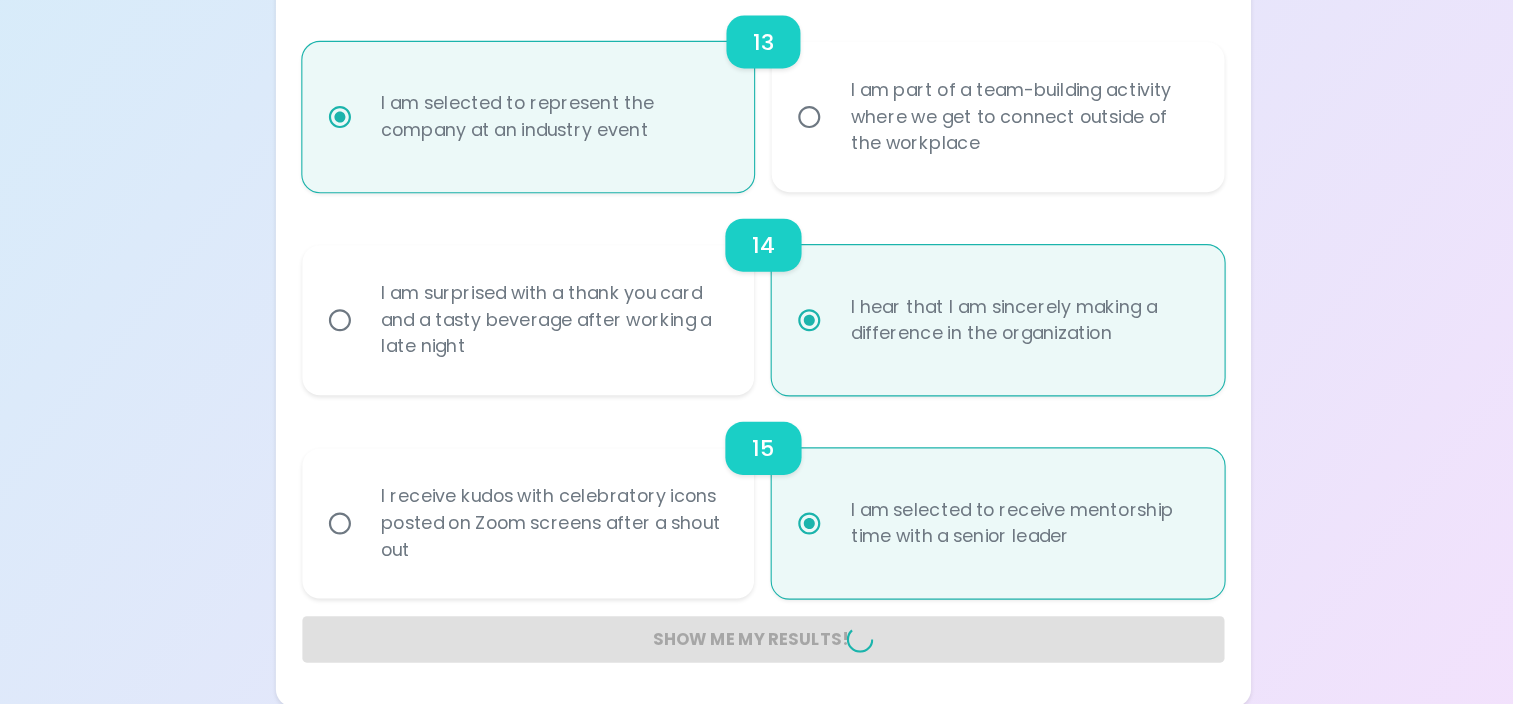 radio on "false" 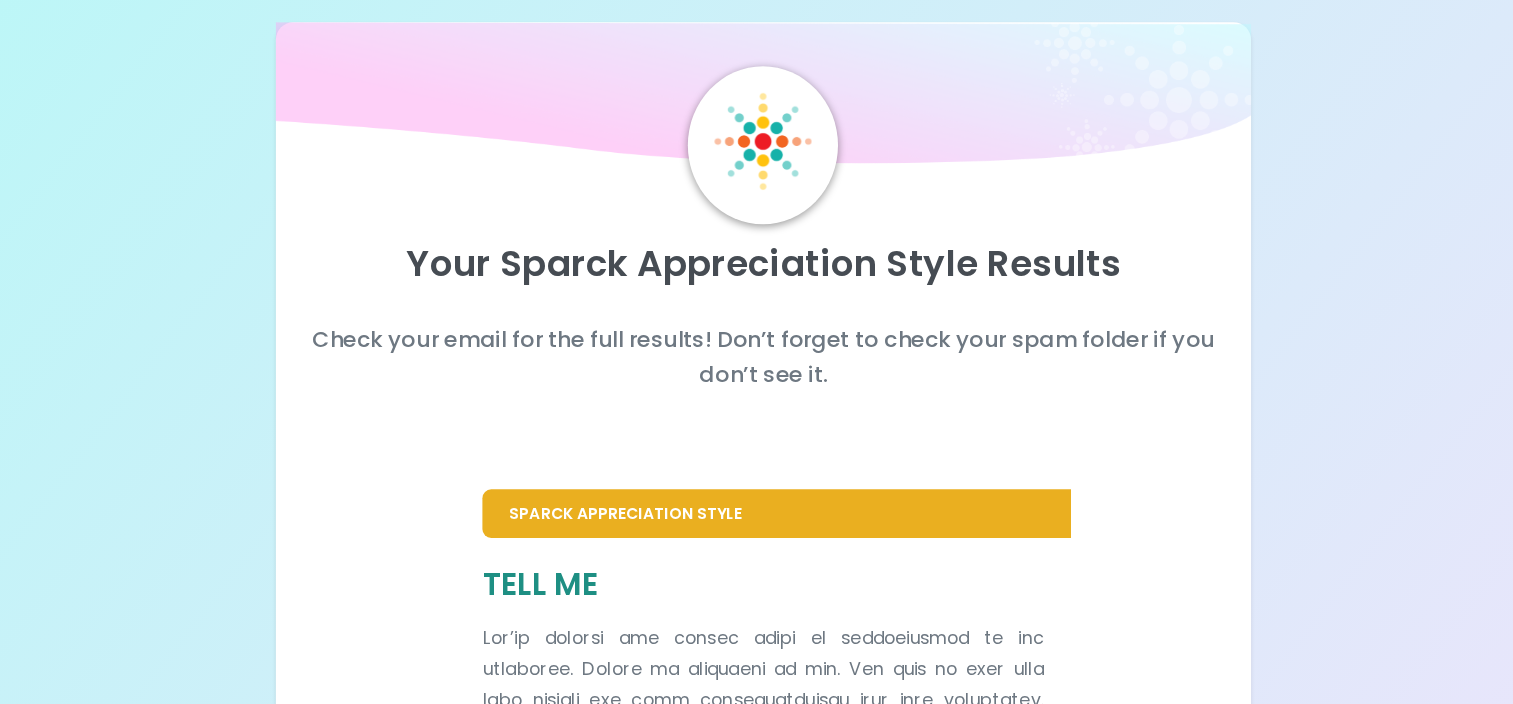 scroll, scrollTop: 0, scrollLeft: 0, axis: both 